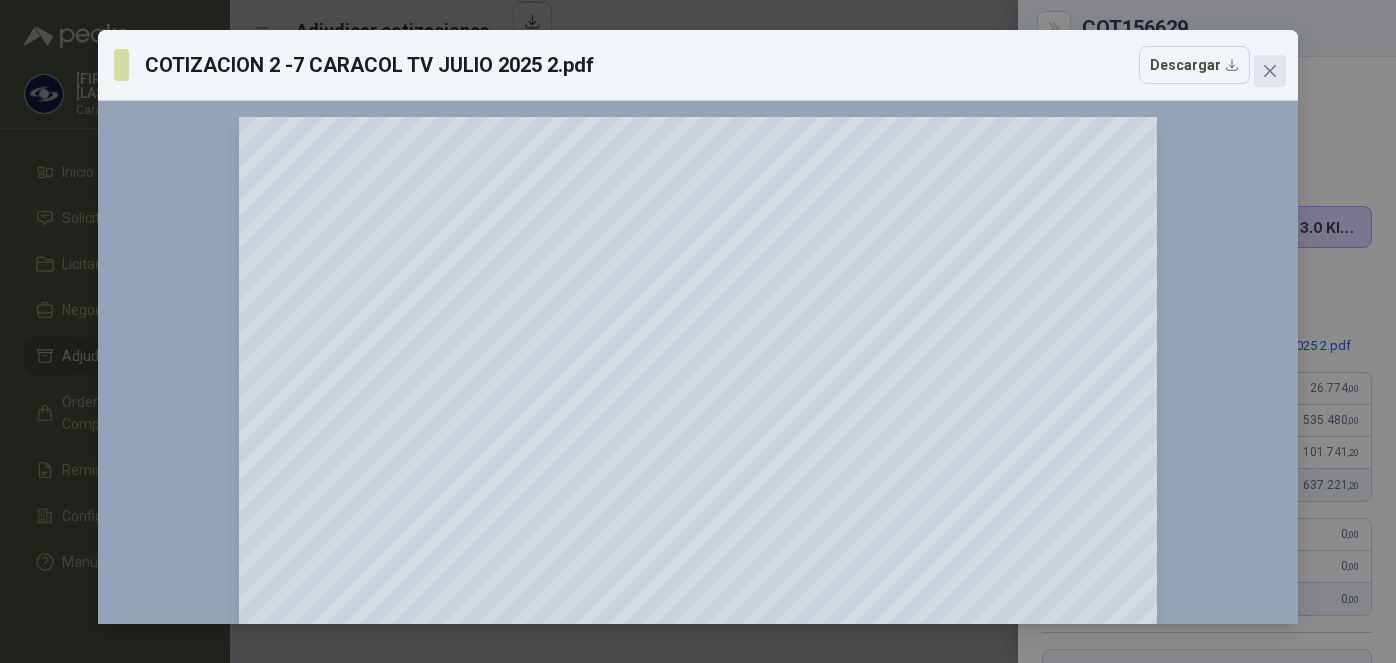 scroll, scrollTop: 0, scrollLeft: 0, axis: both 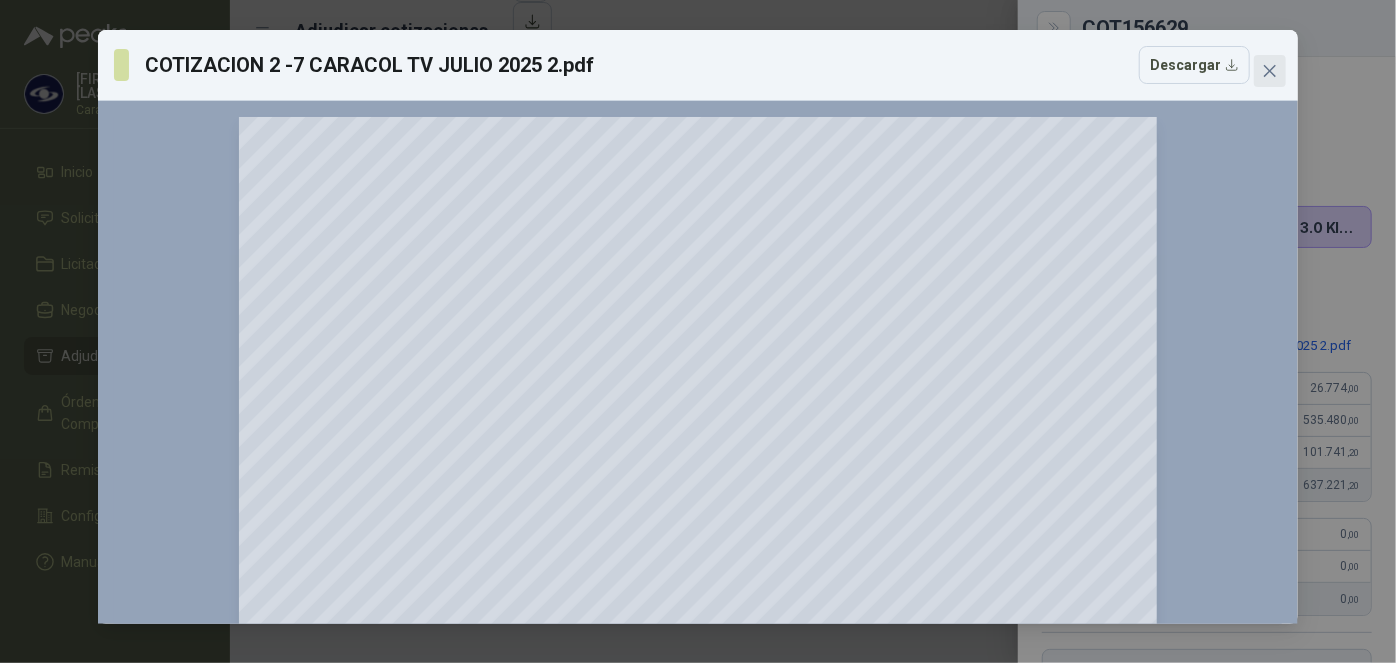 click at bounding box center (1270, 71) 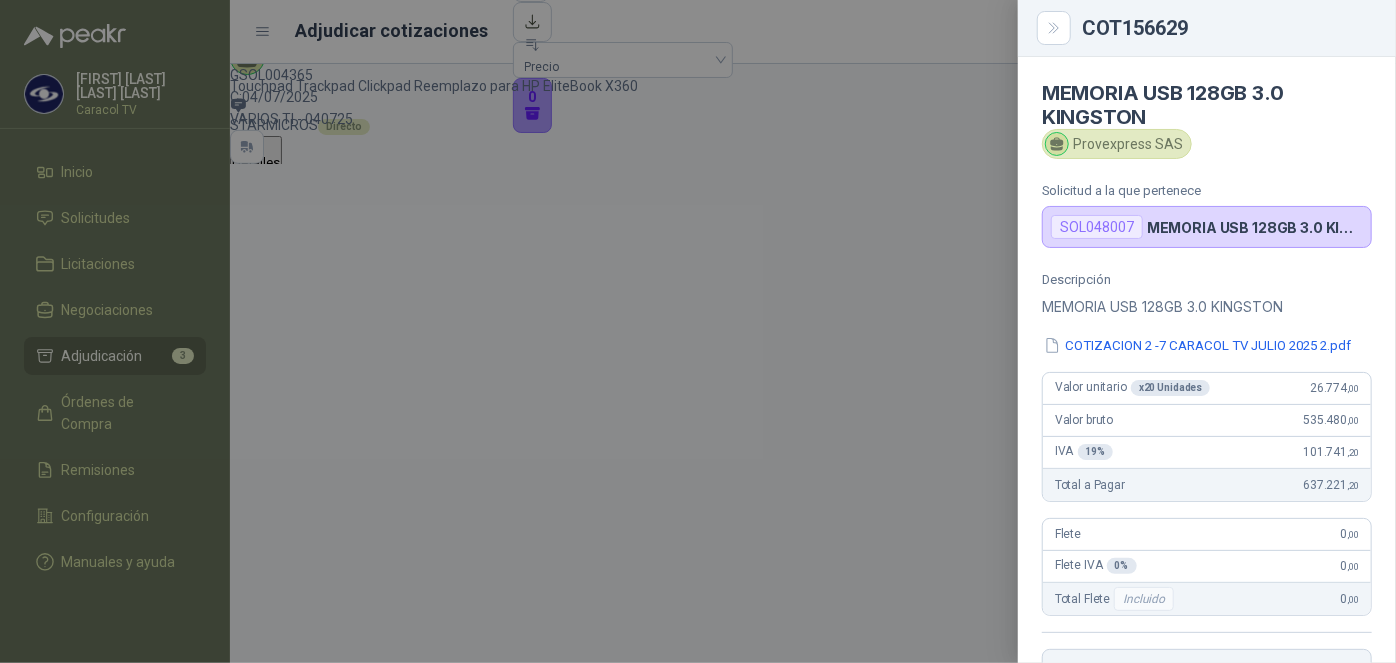 click at bounding box center [698, 331] 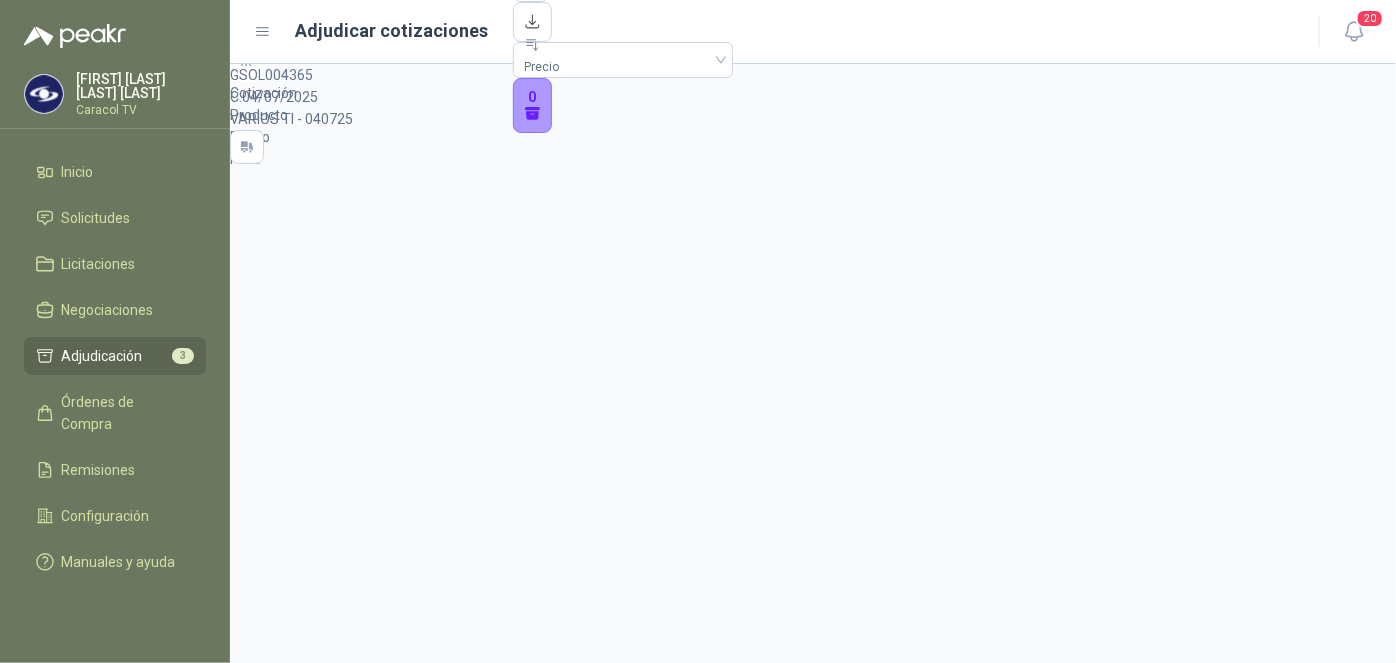scroll, scrollTop: 329, scrollLeft: 0, axis: vertical 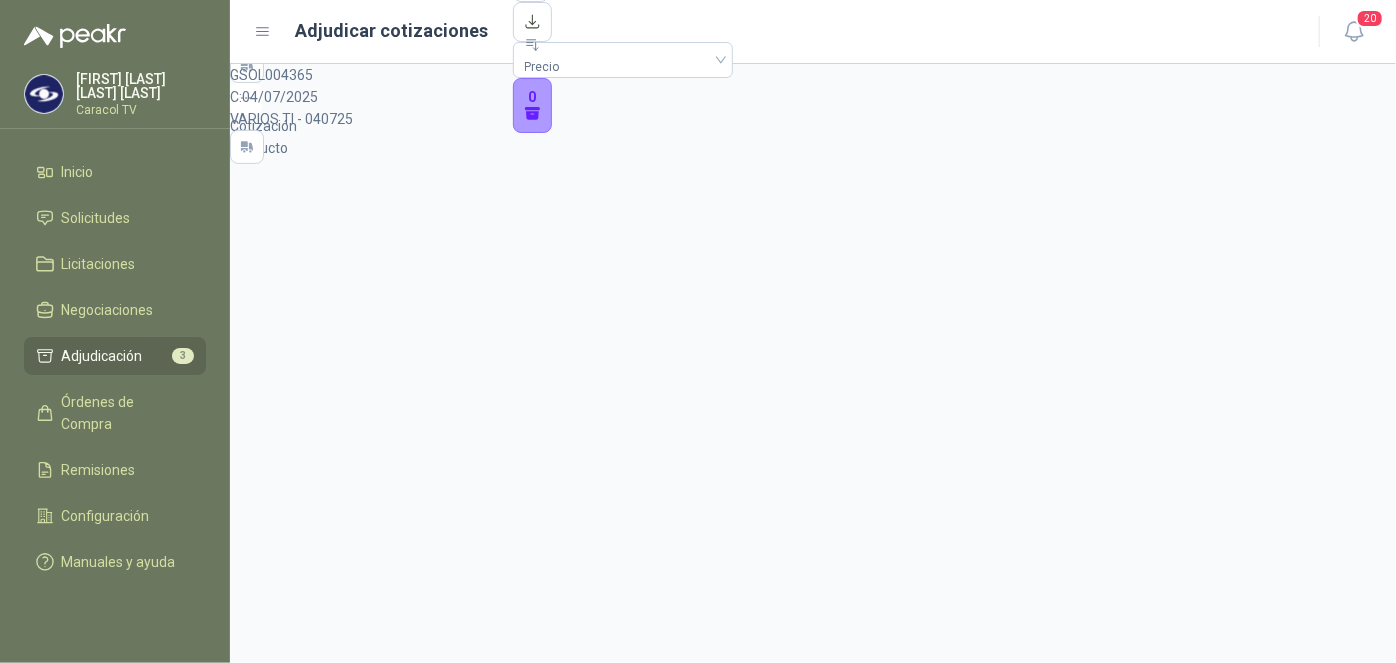 click on "Detalles" at bounding box center [256, 1454] 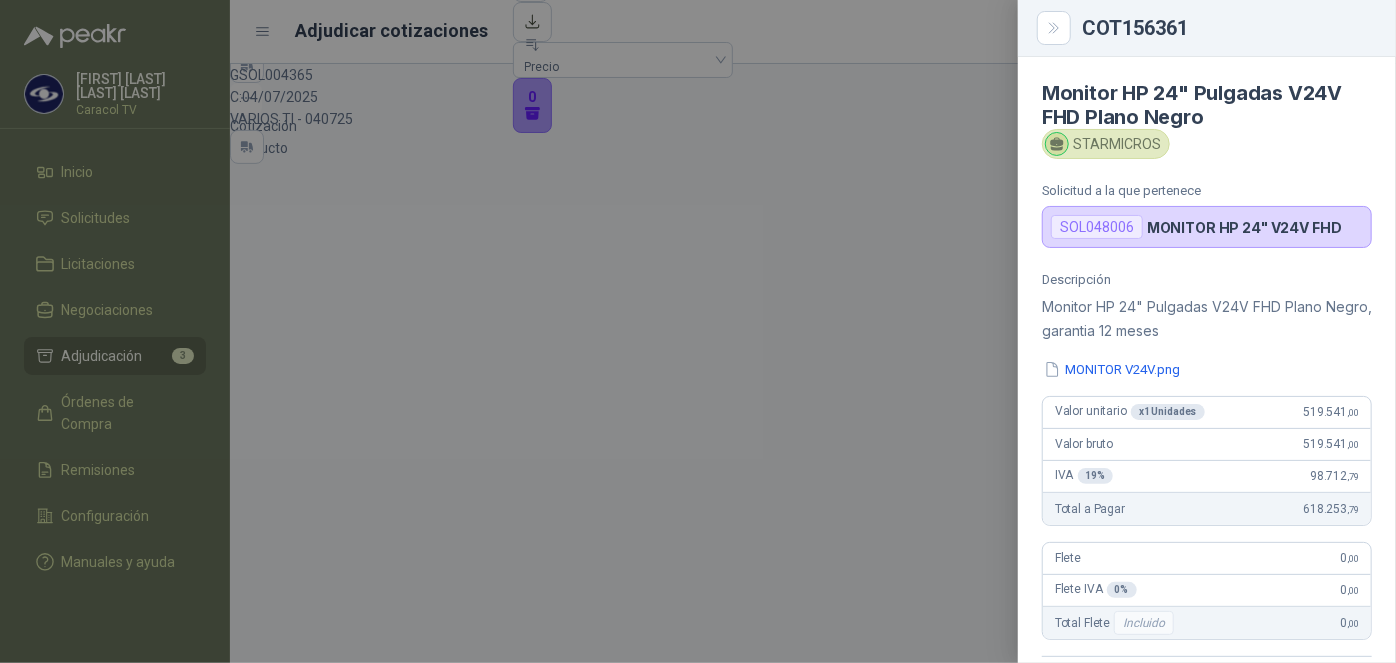 click on "Monitor HP 24" Pulgadas V24V FHD Plano Negro, garantia 12 meses" at bounding box center (1207, 319) 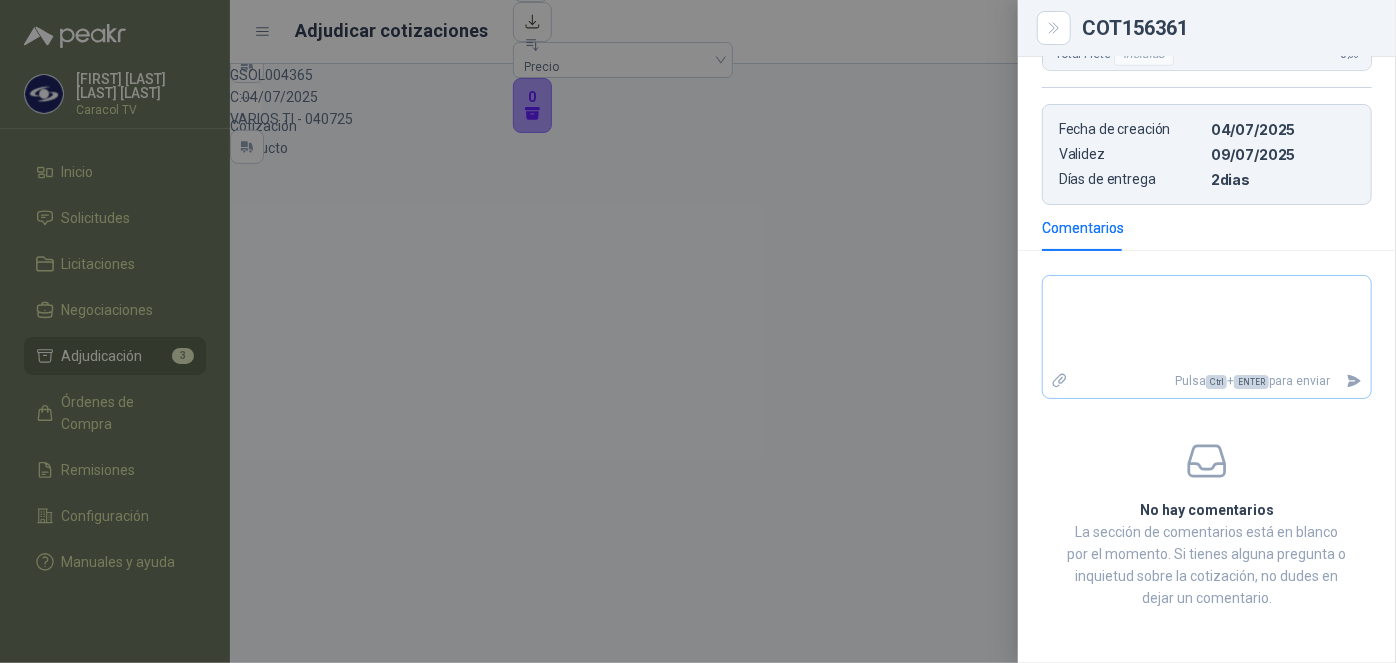 scroll, scrollTop: 24, scrollLeft: 0, axis: vertical 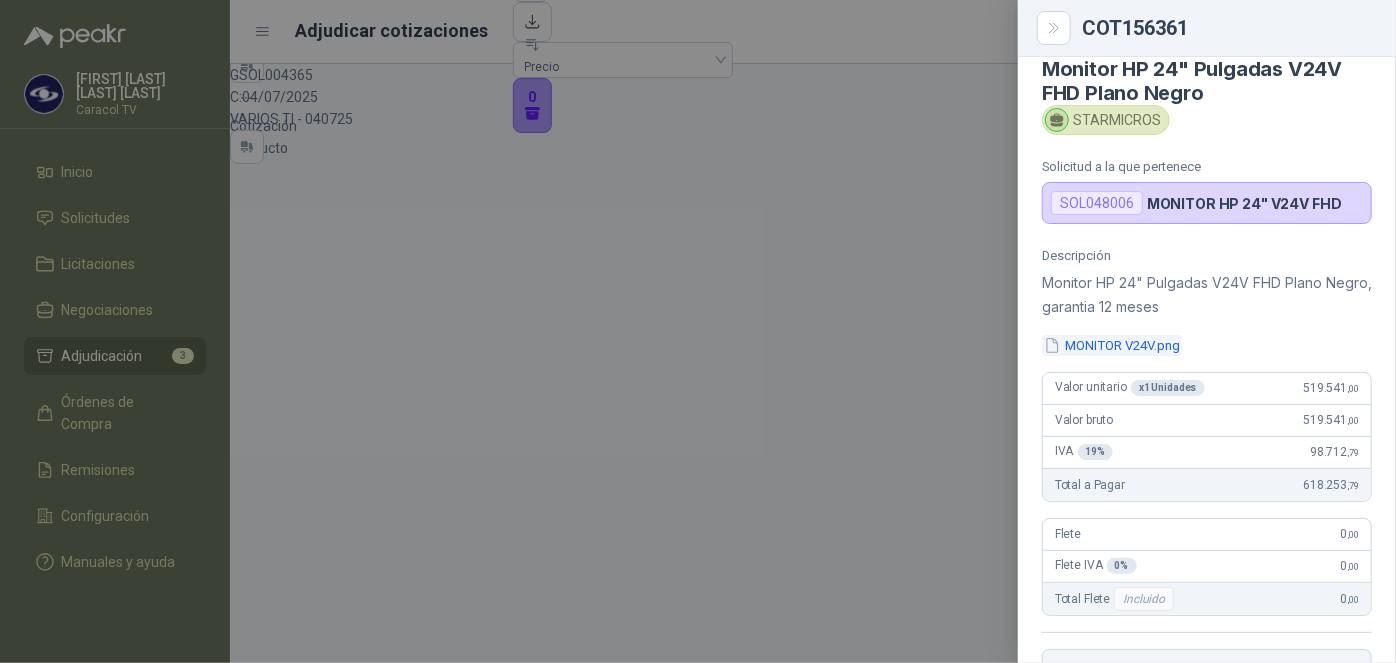 click on "MONITOR V24V.png" at bounding box center (1112, 345) 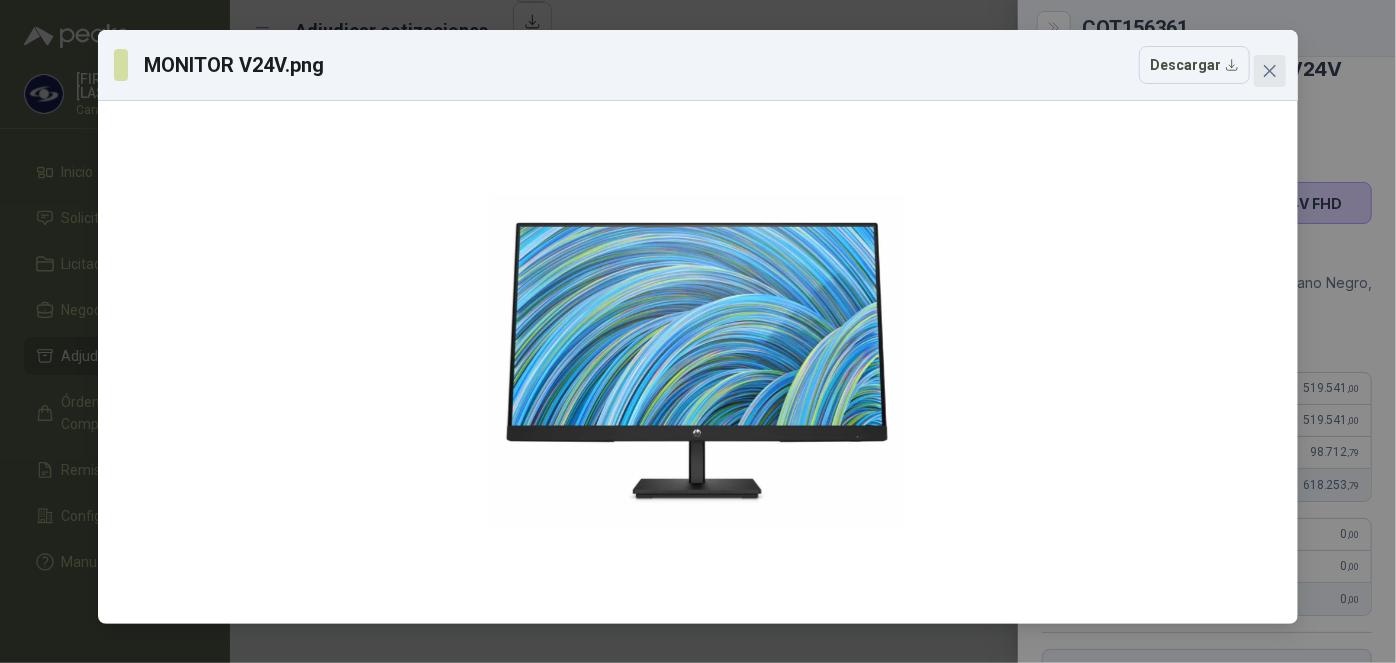 click at bounding box center (1270, 71) 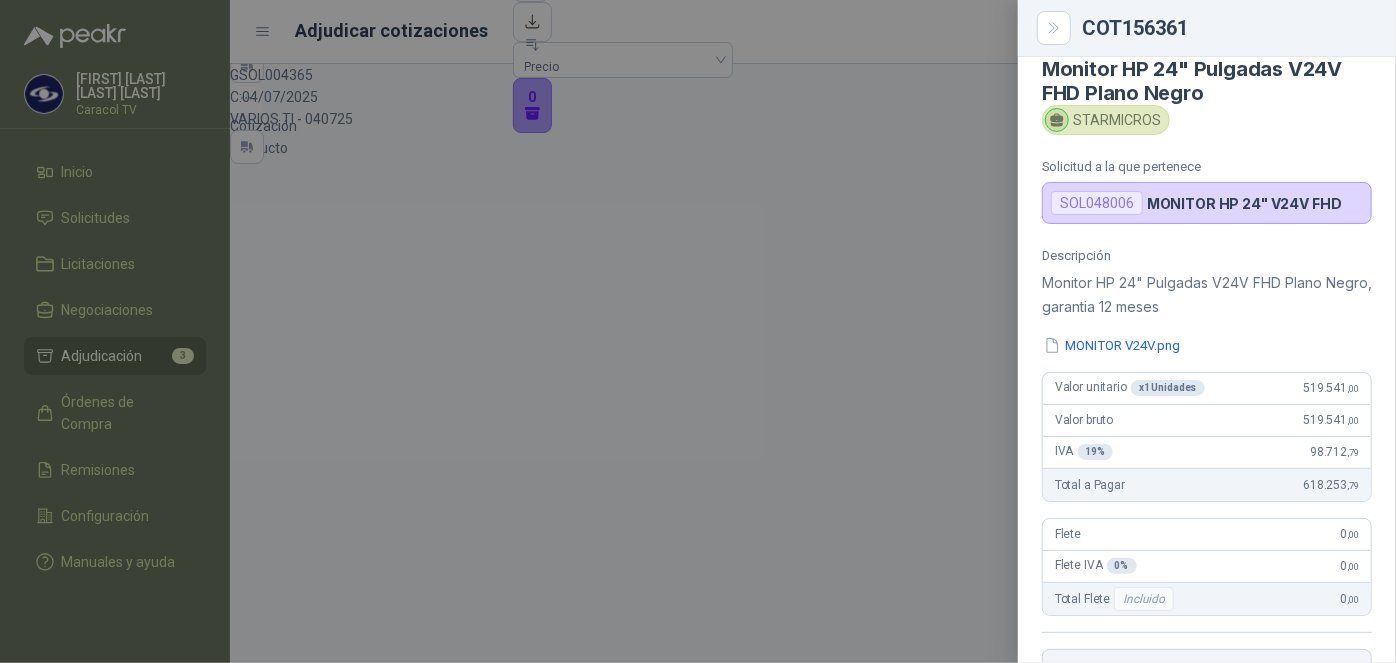 click at bounding box center [698, 331] 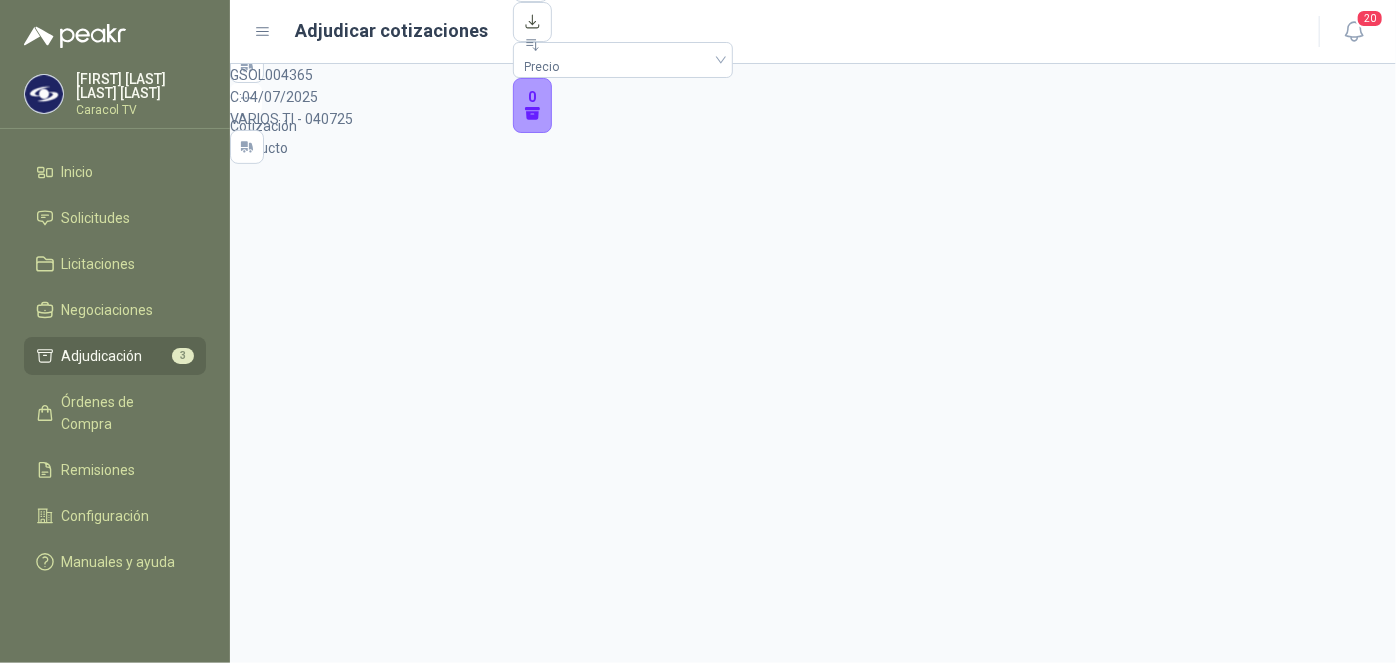 scroll, scrollTop: 0, scrollLeft: 0, axis: both 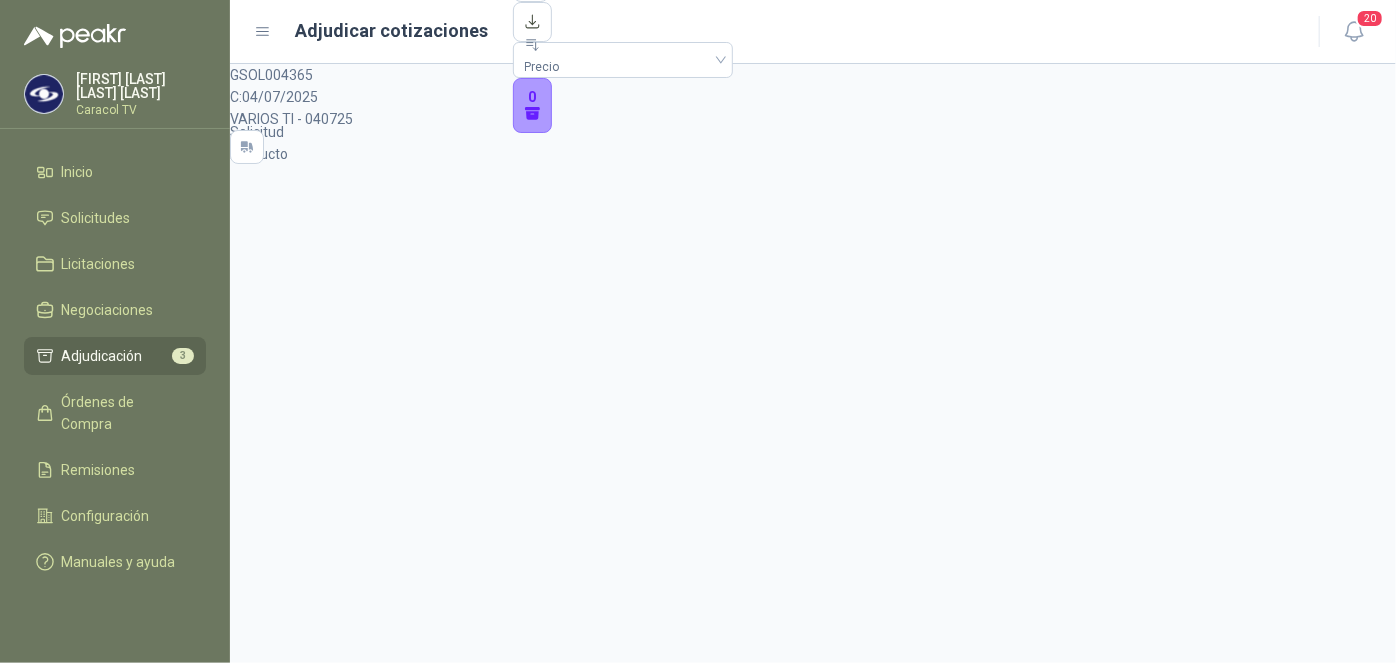 click on "Detalles" at bounding box center [256, 756] 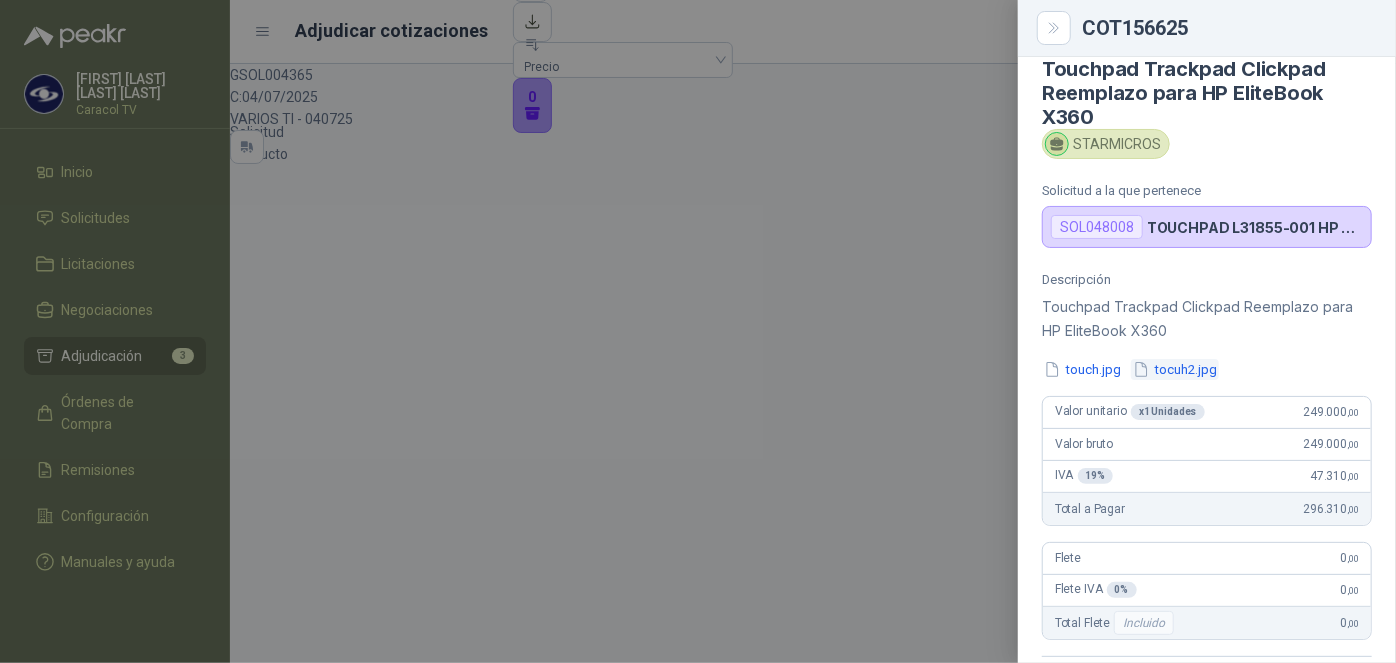 click on "tocuh2.jpg" at bounding box center (1175, 369) 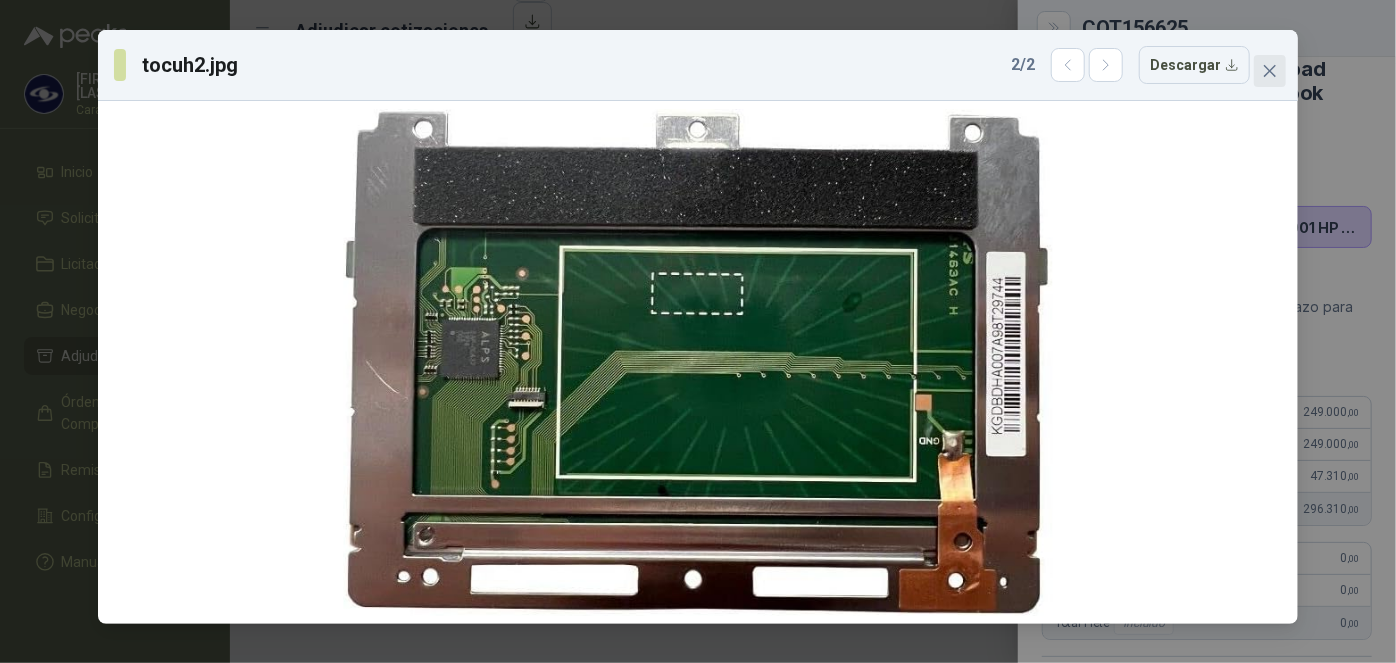 click at bounding box center (1270, 71) 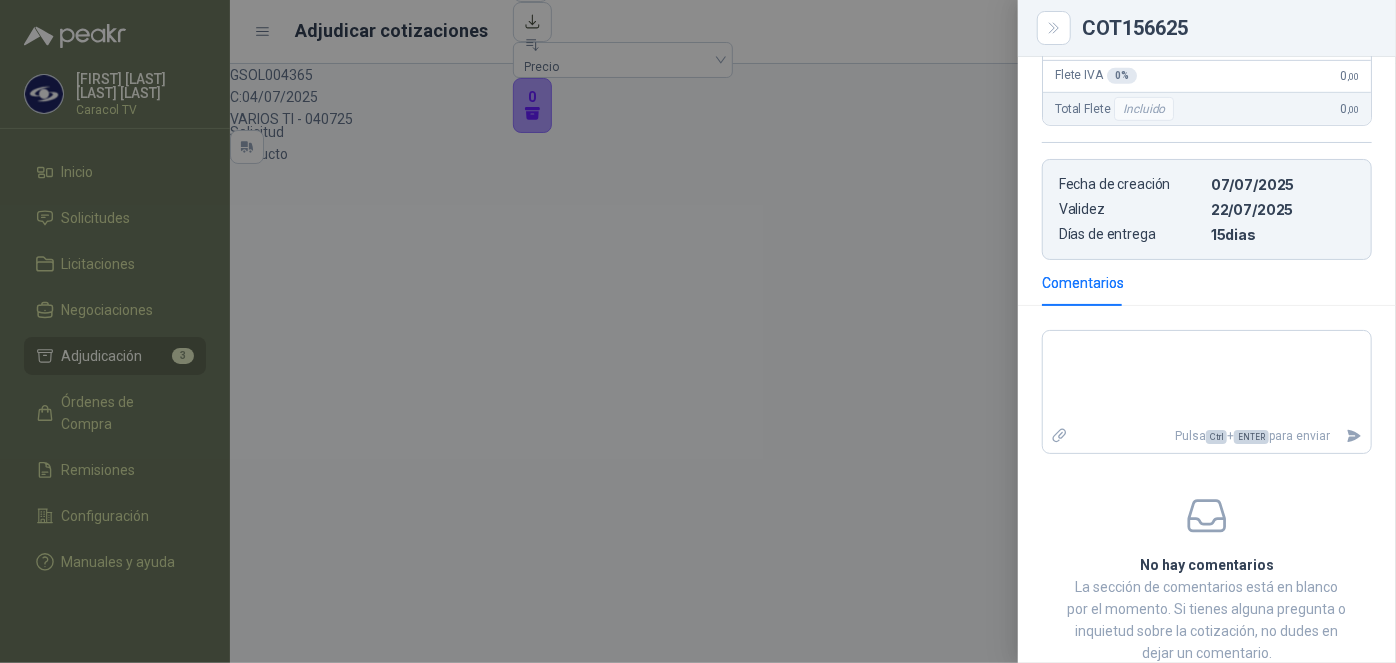 scroll, scrollTop: 593, scrollLeft: 0, axis: vertical 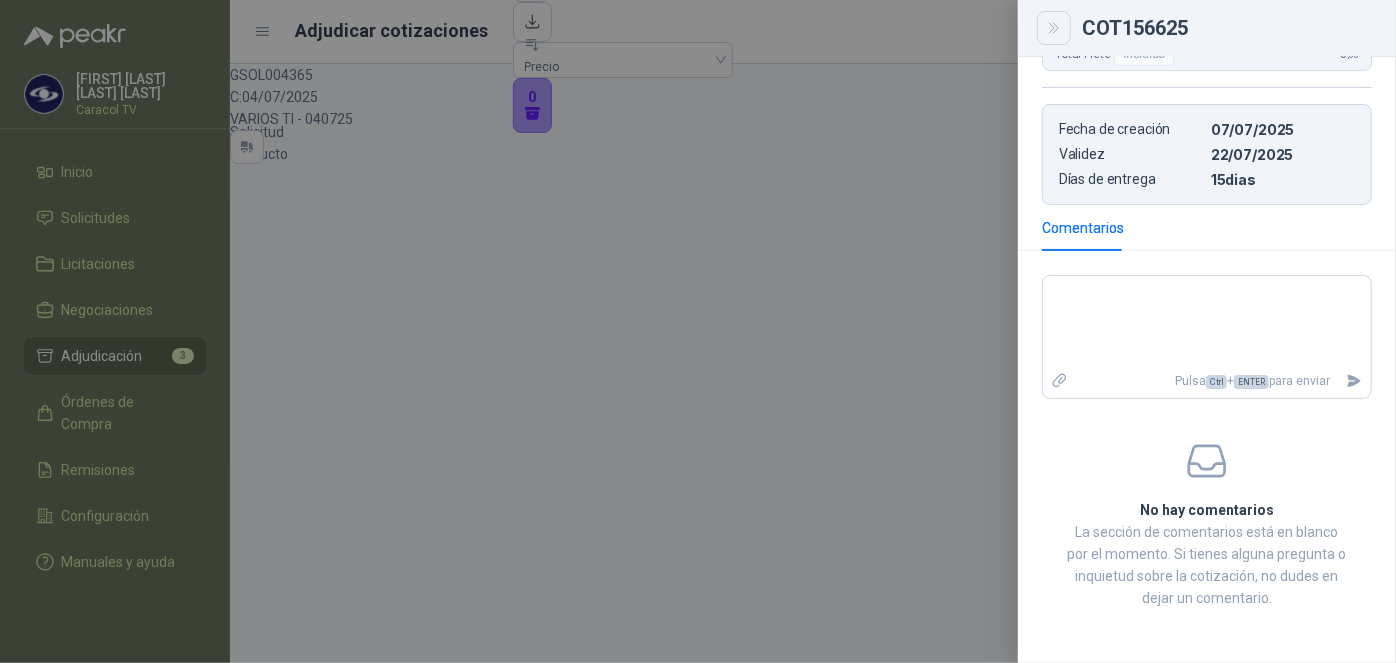 click at bounding box center (1054, 28) 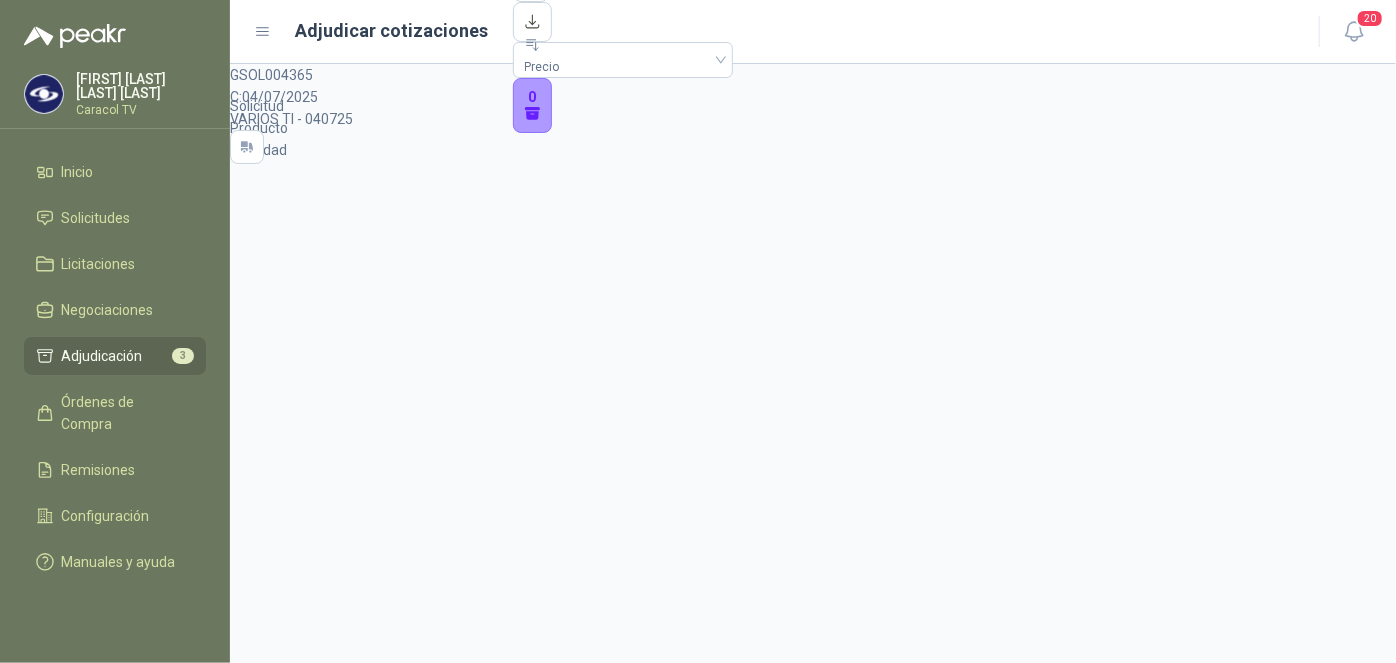 scroll, scrollTop: 0, scrollLeft: 0, axis: both 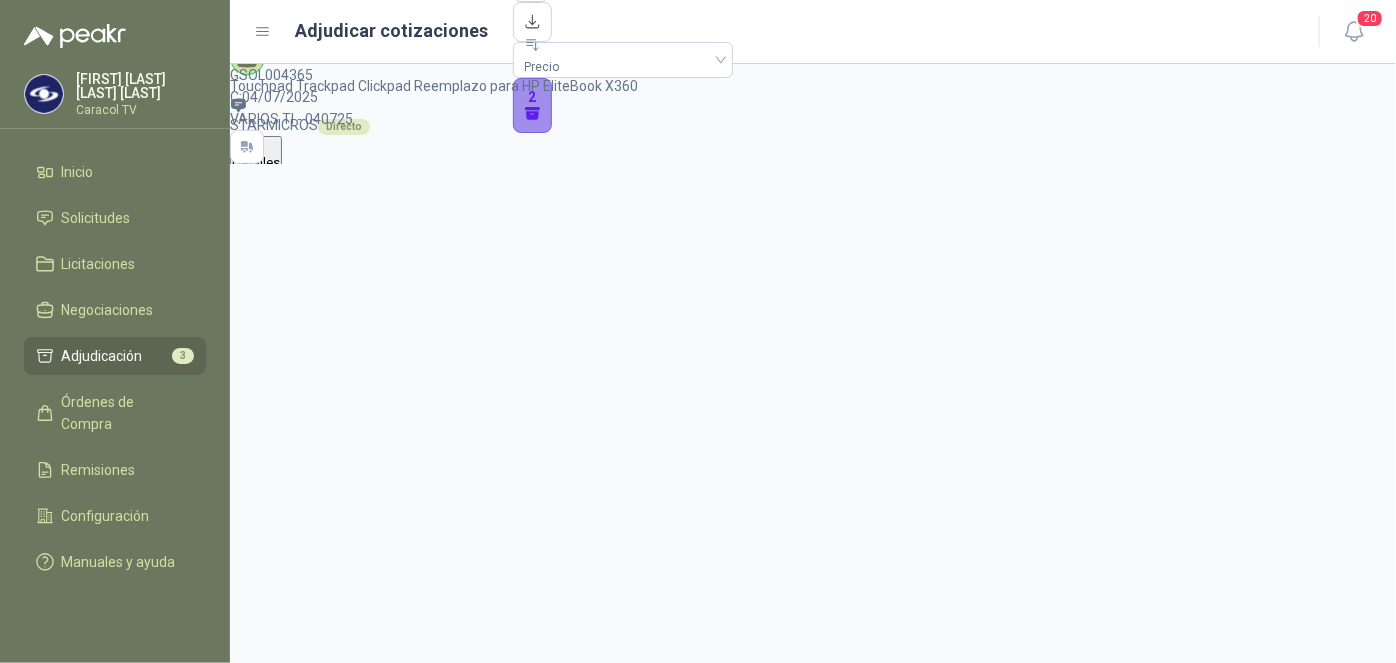 click on "2" at bounding box center (533, 106) 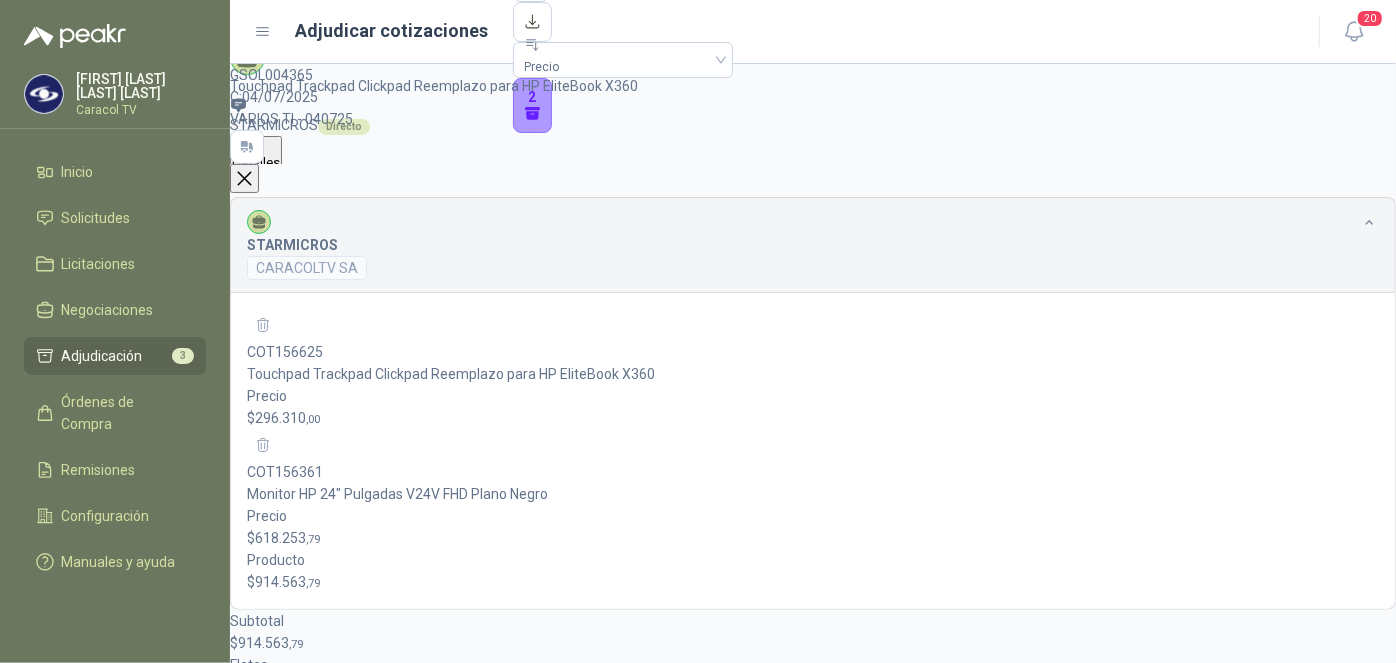 click on "Ir a adjudicar" at bounding box center (285, 801) 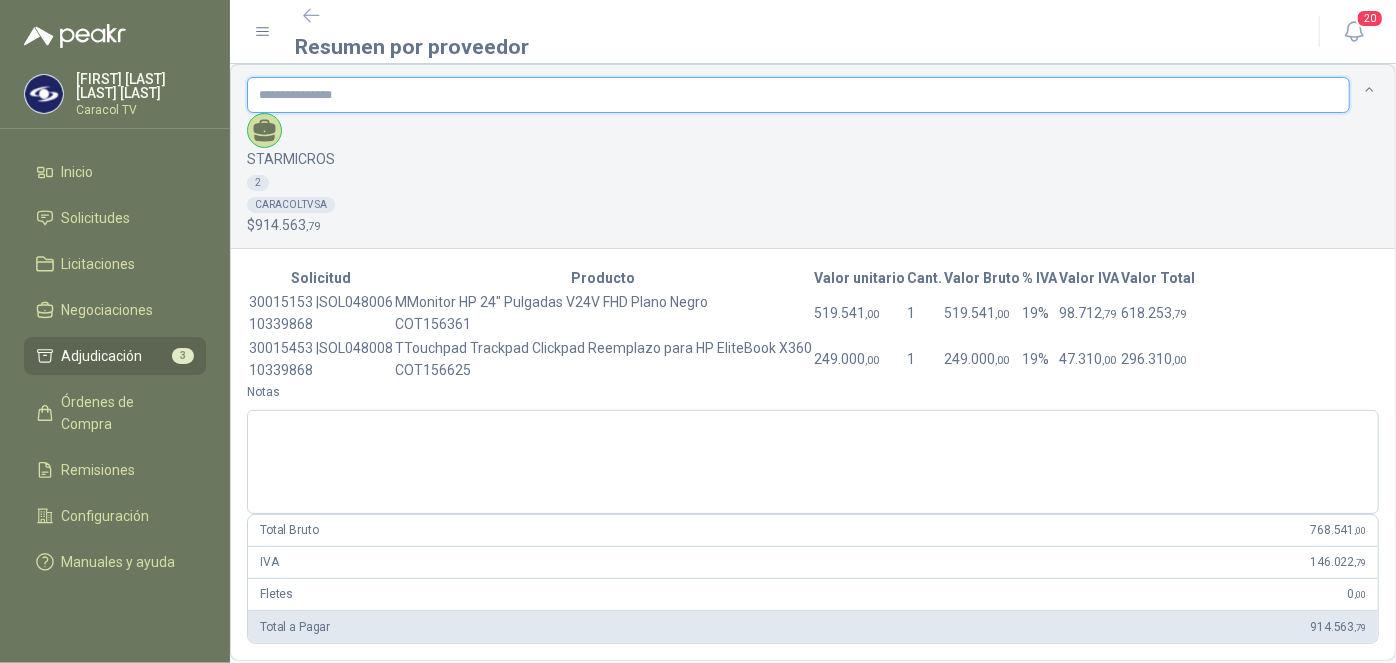 click at bounding box center (798, 95) 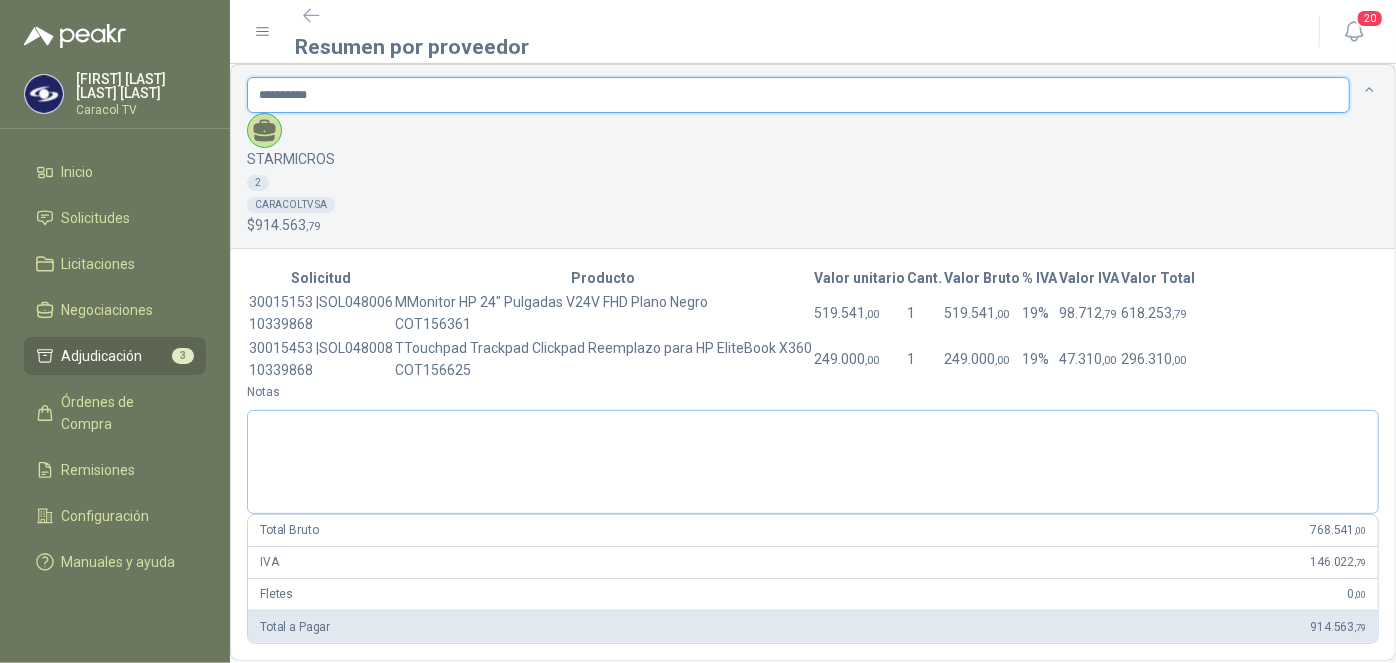 type on "**********" 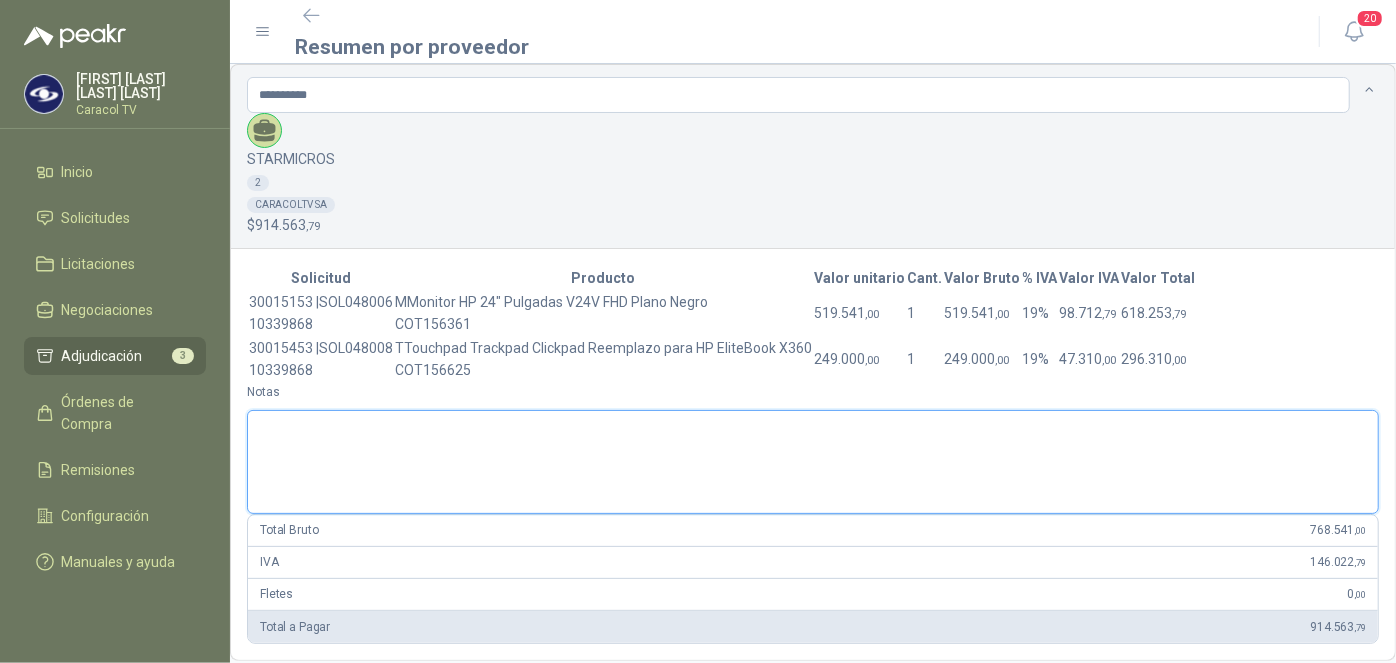 click on "Notas" at bounding box center (813, 462) 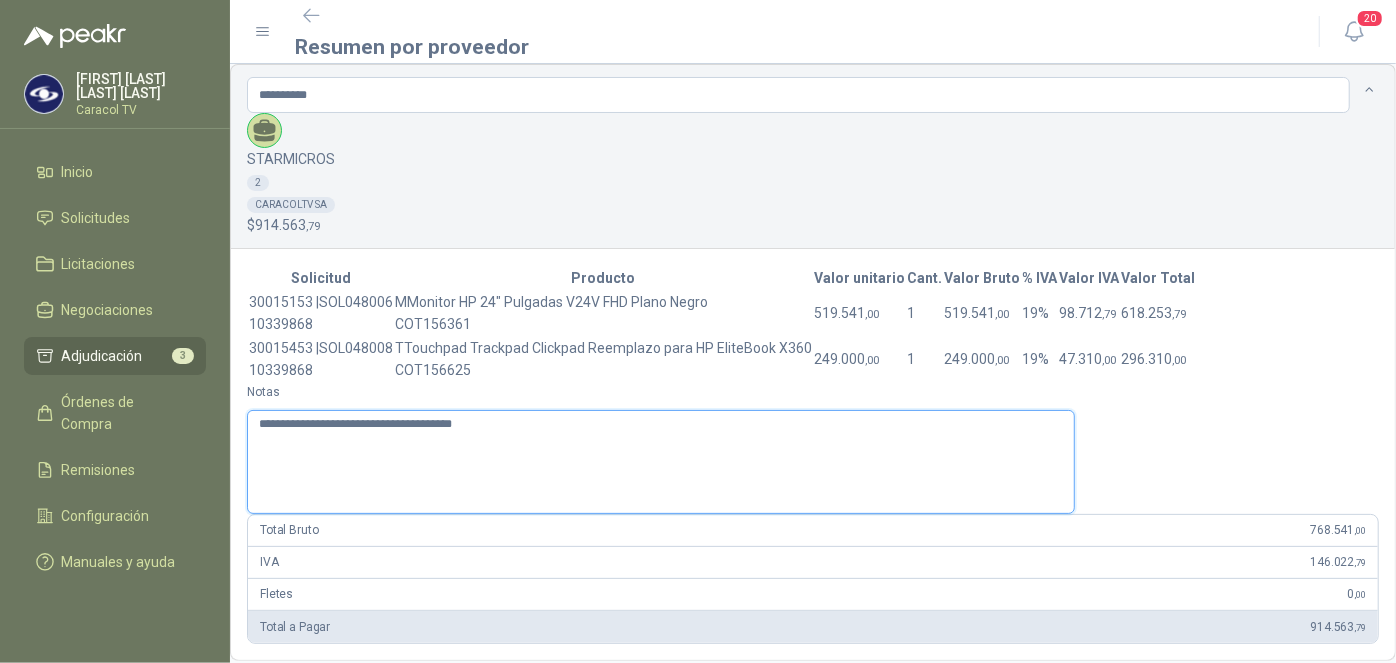 type on "**********" 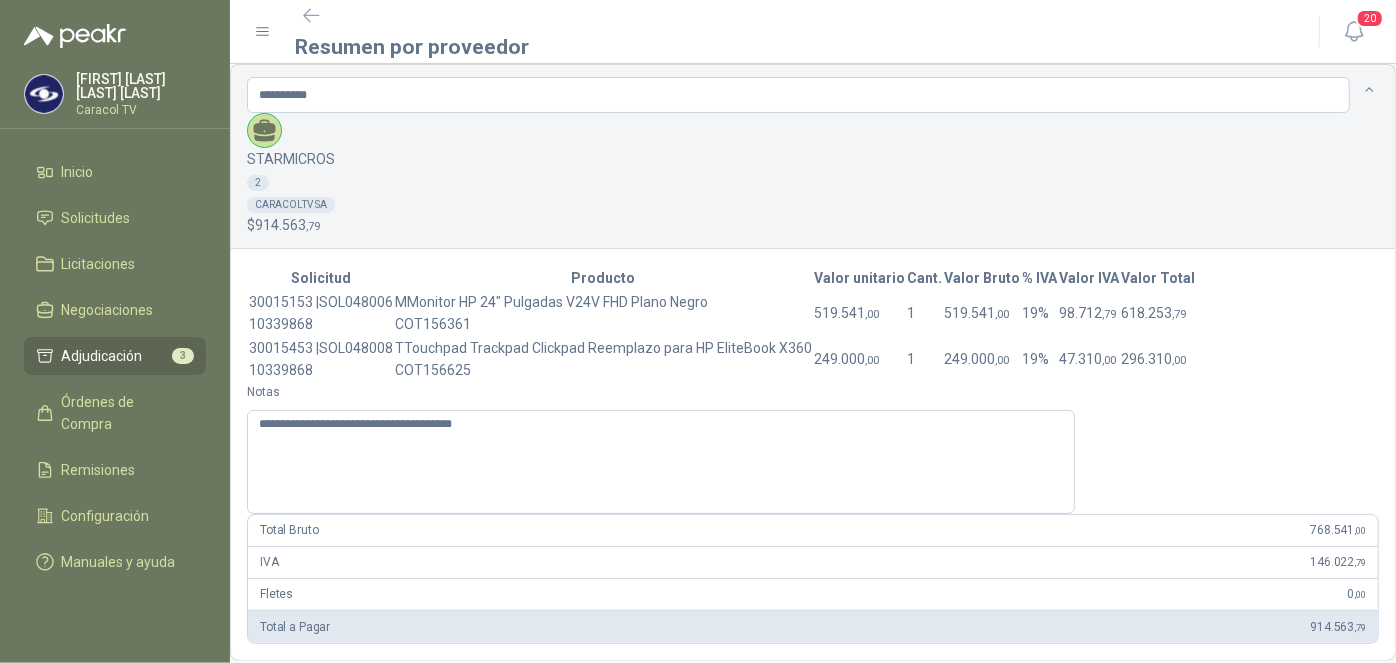 click on "Adjudicar" at bounding box center (273, 724) 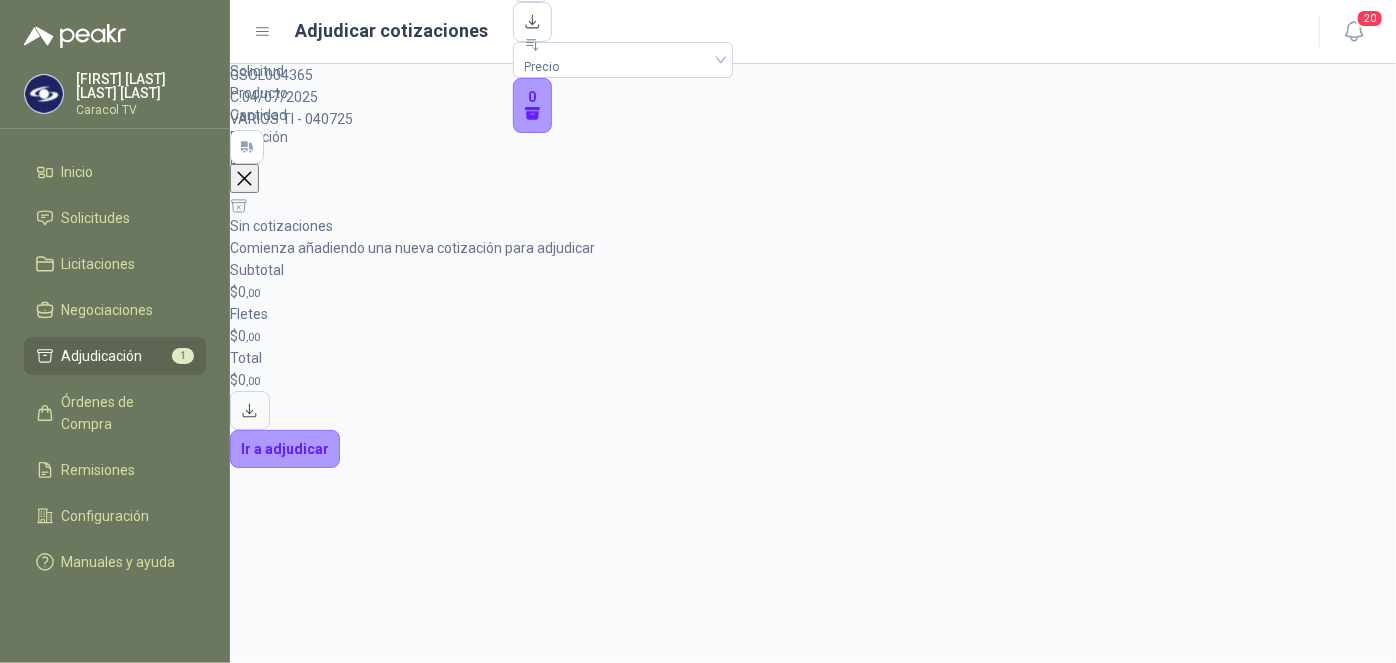 scroll, scrollTop: 90, scrollLeft: 0, axis: vertical 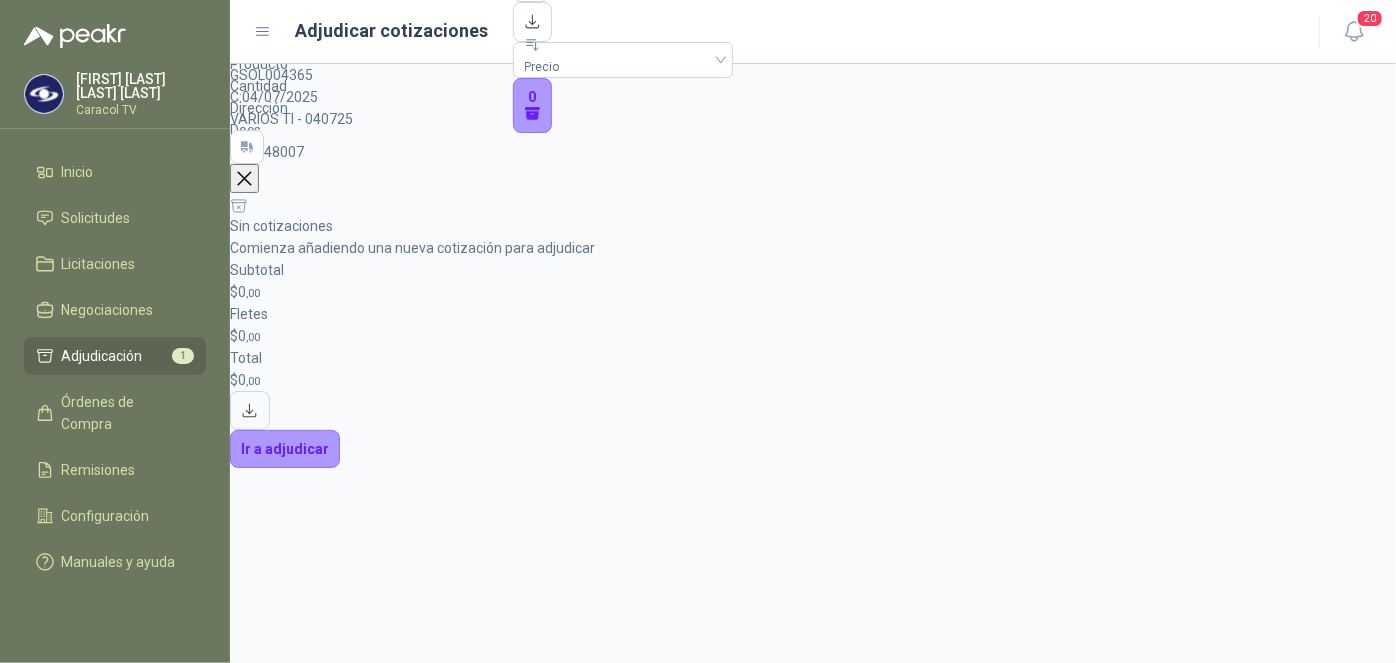 click at bounding box center [244, 178] 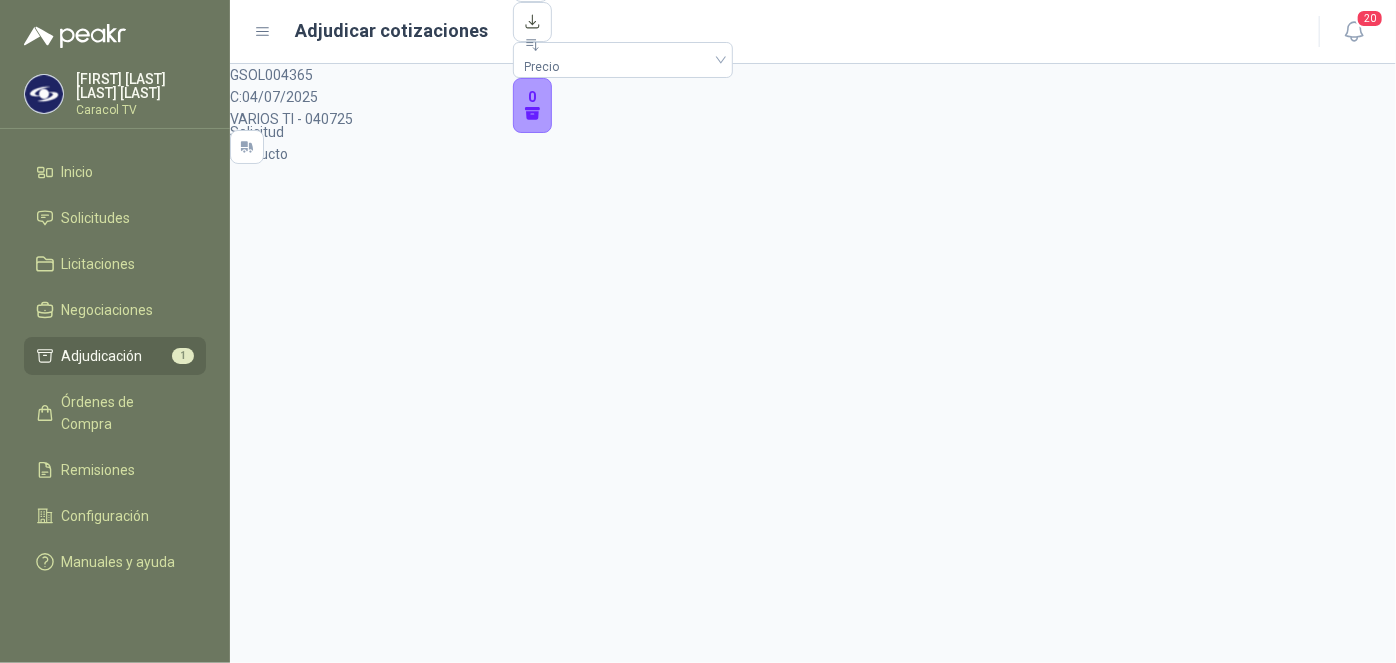 scroll, scrollTop: 96, scrollLeft: 0, axis: vertical 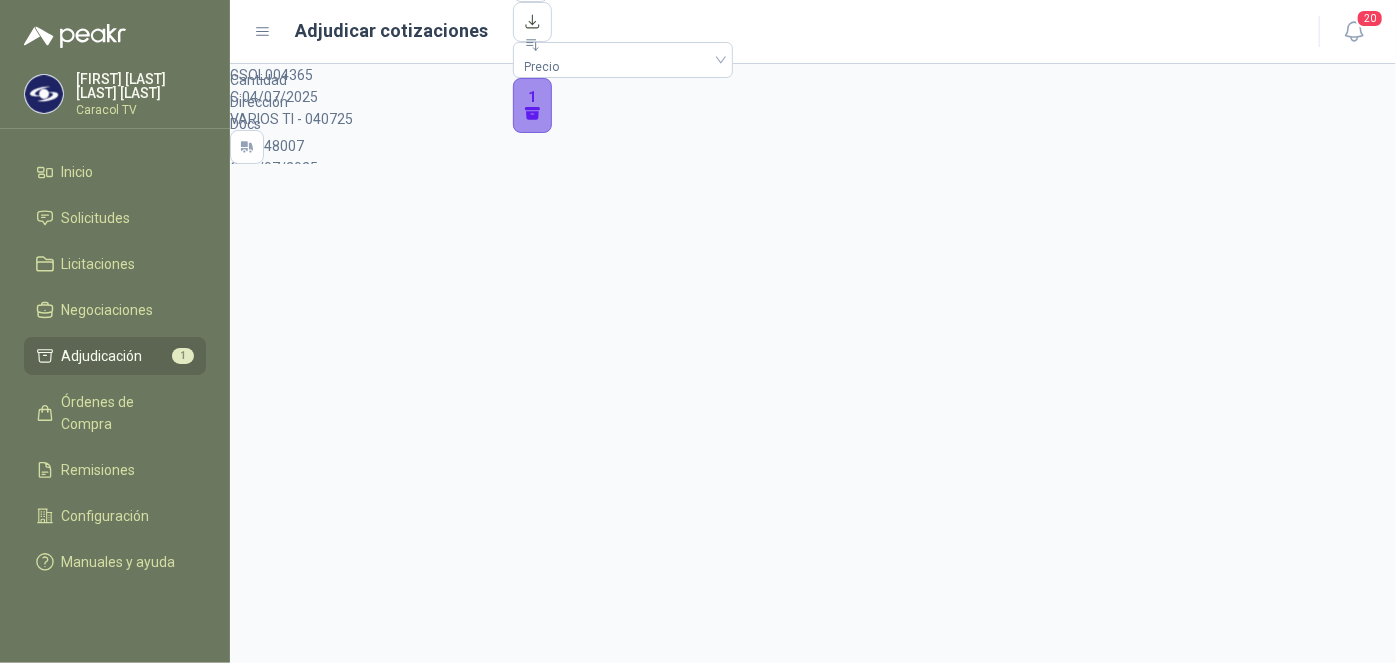 click on "1" at bounding box center (533, 106) 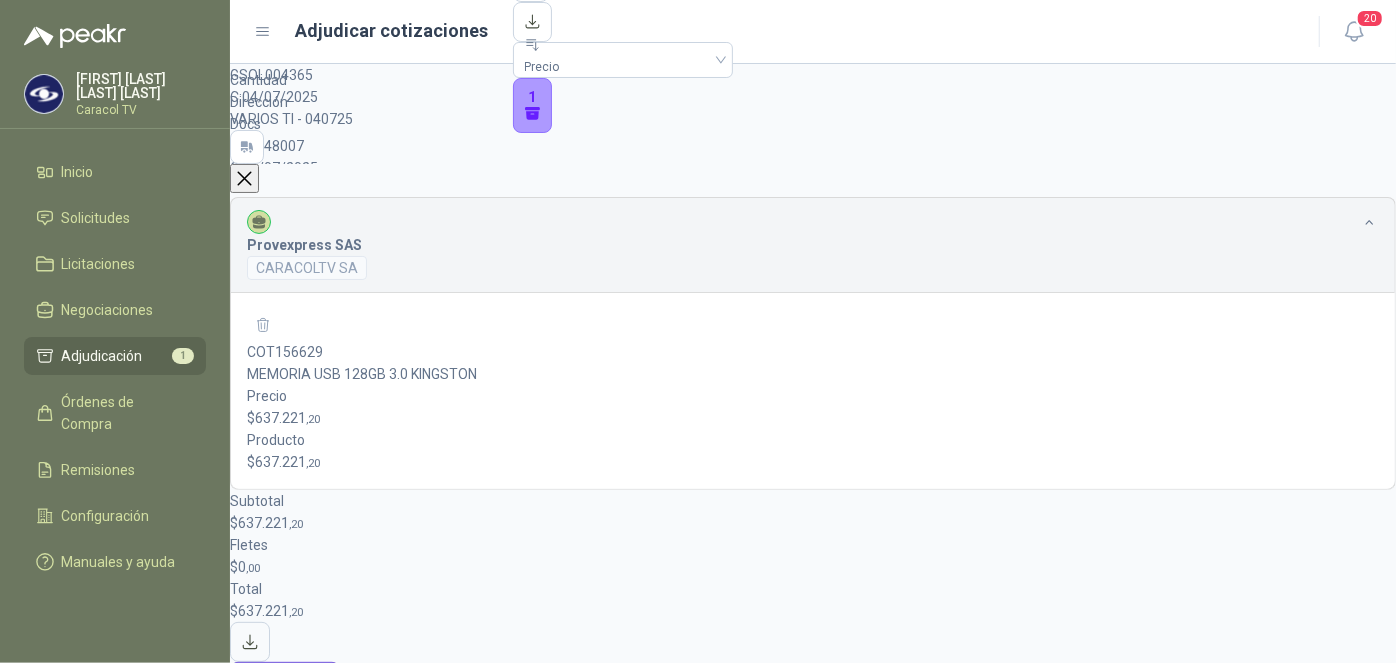 click on "Ir a adjudicar" at bounding box center (285, 681) 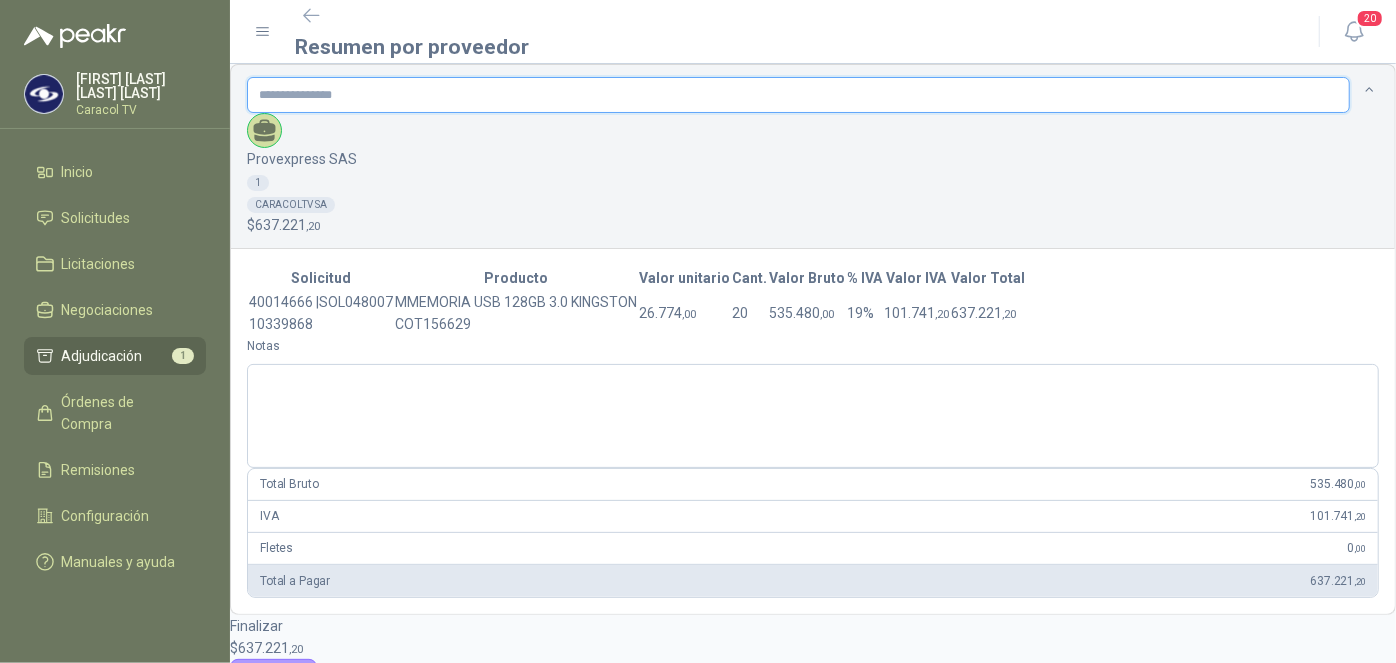 click at bounding box center (798, 95) 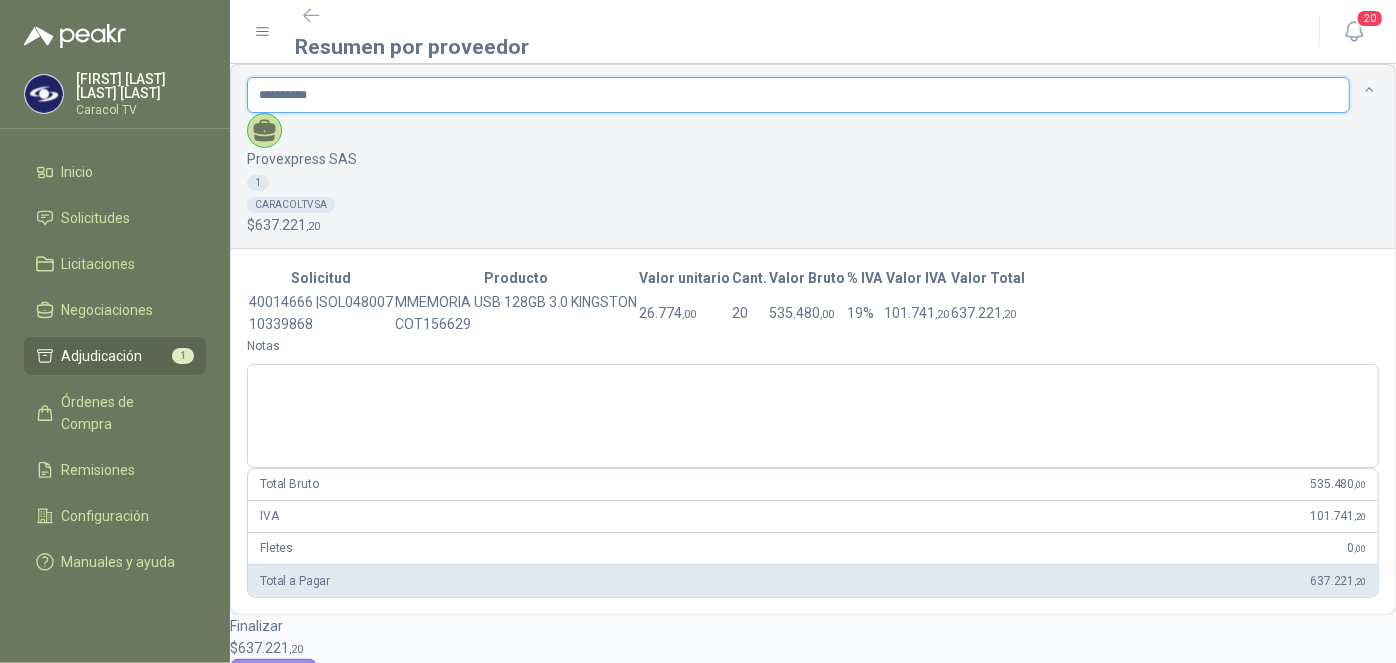 type on "**********" 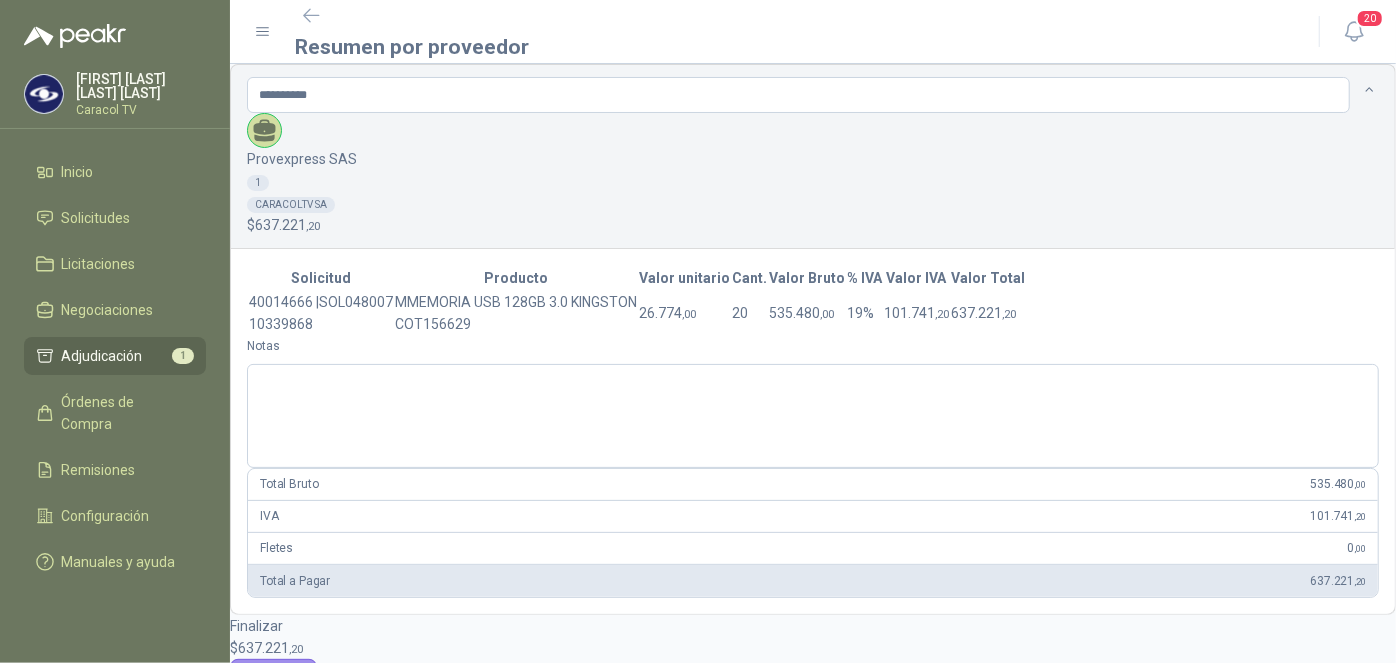 click on "Adjudicar" at bounding box center [273, 678] 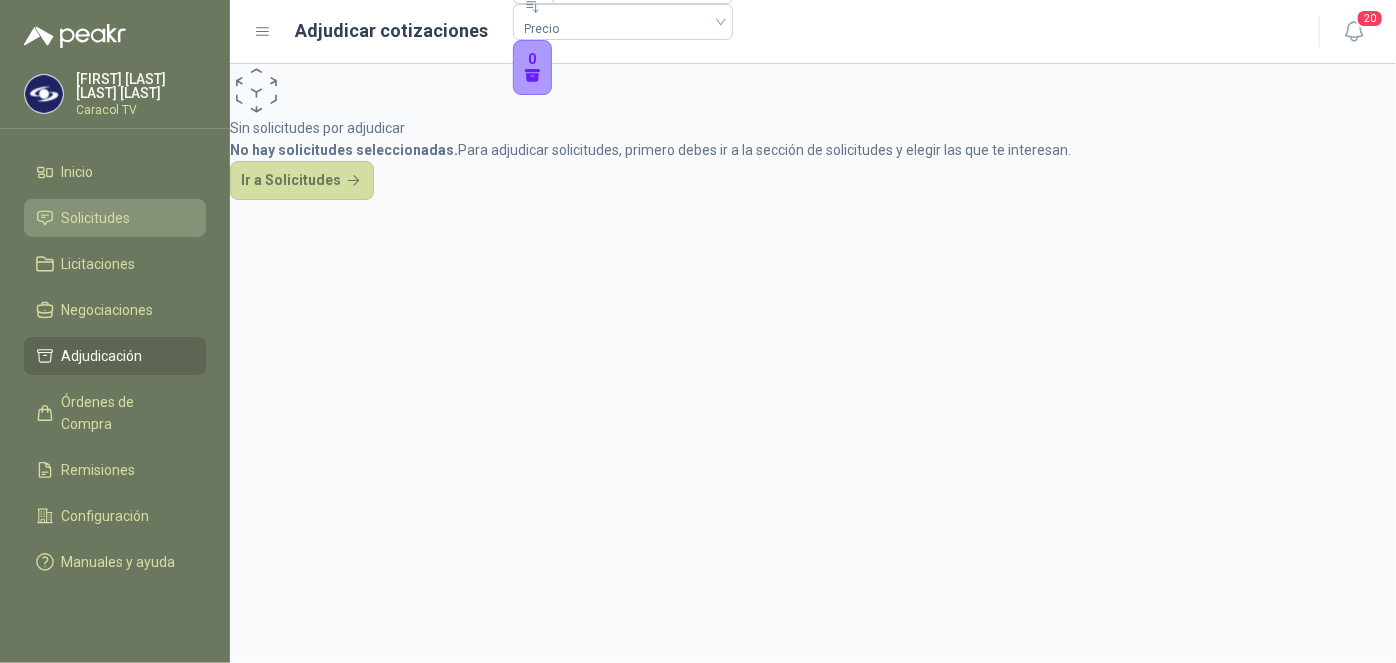 click on "Solicitudes" at bounding box center (96, 218) 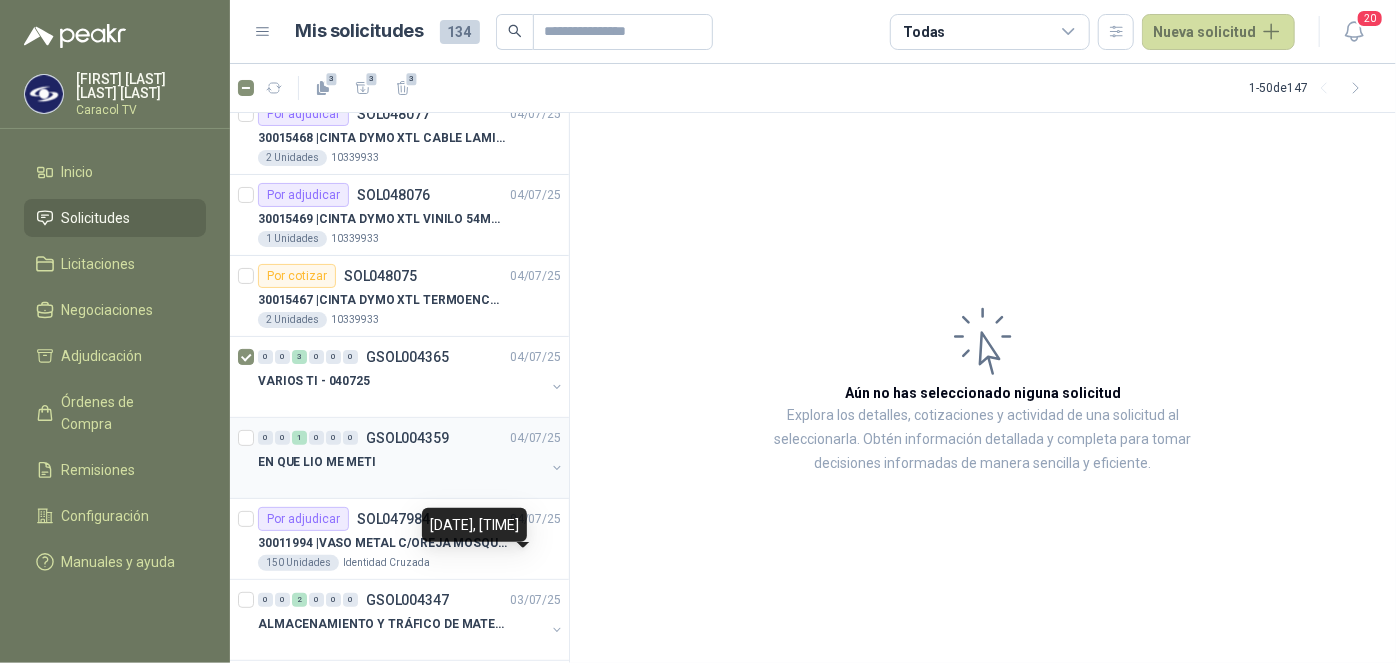 scroll, scrollTop: 0, scrollLeft: 0, axis: both 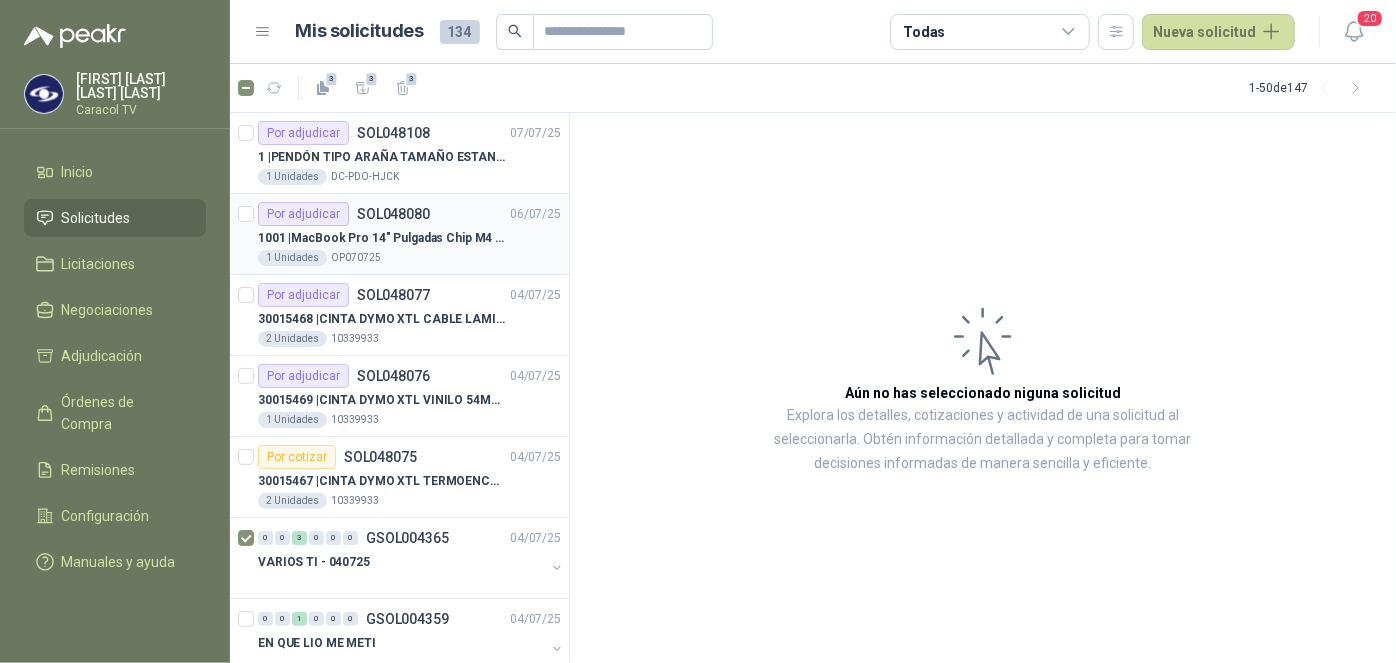 click on "1001 |  MacBook Pro 14" Pulgadas Chip M4 - RAM 16GB - SSD 1TB" at bounding box center [382, 238] 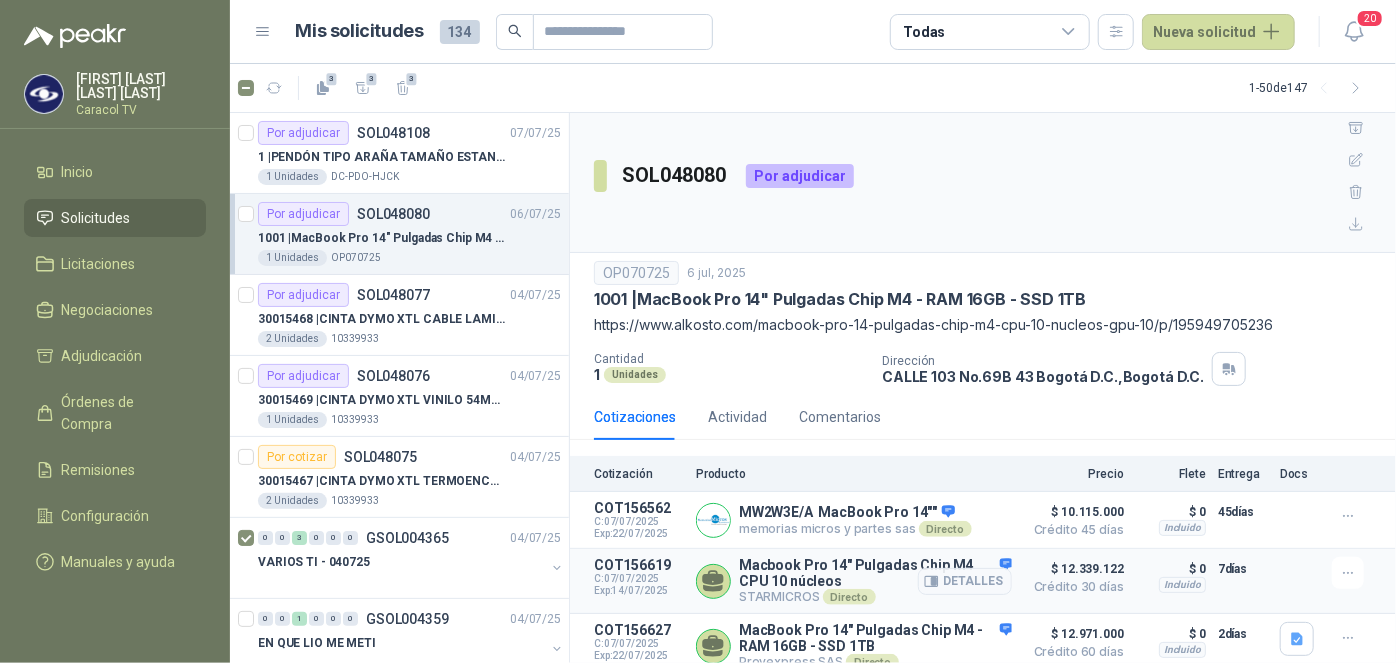 scroll, scrollTop: 18, scrollLeft: 0, axis: vertical 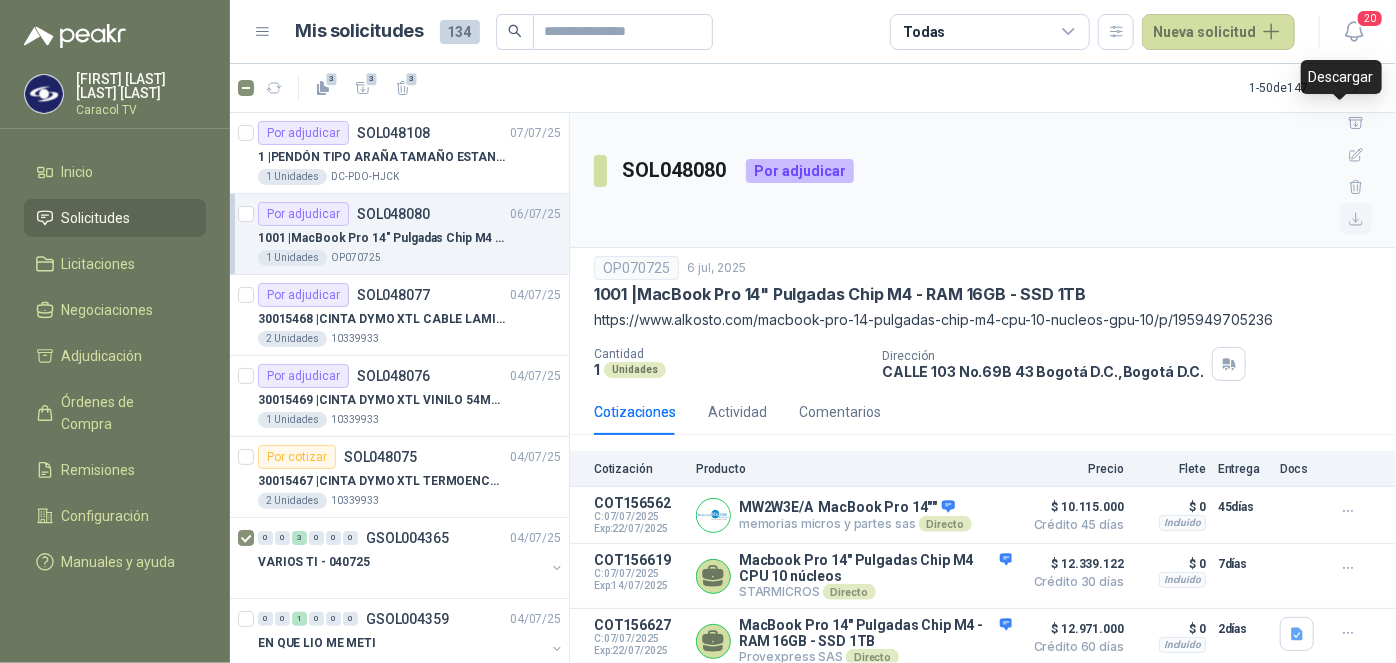 click at bounding box center (1356, 219) 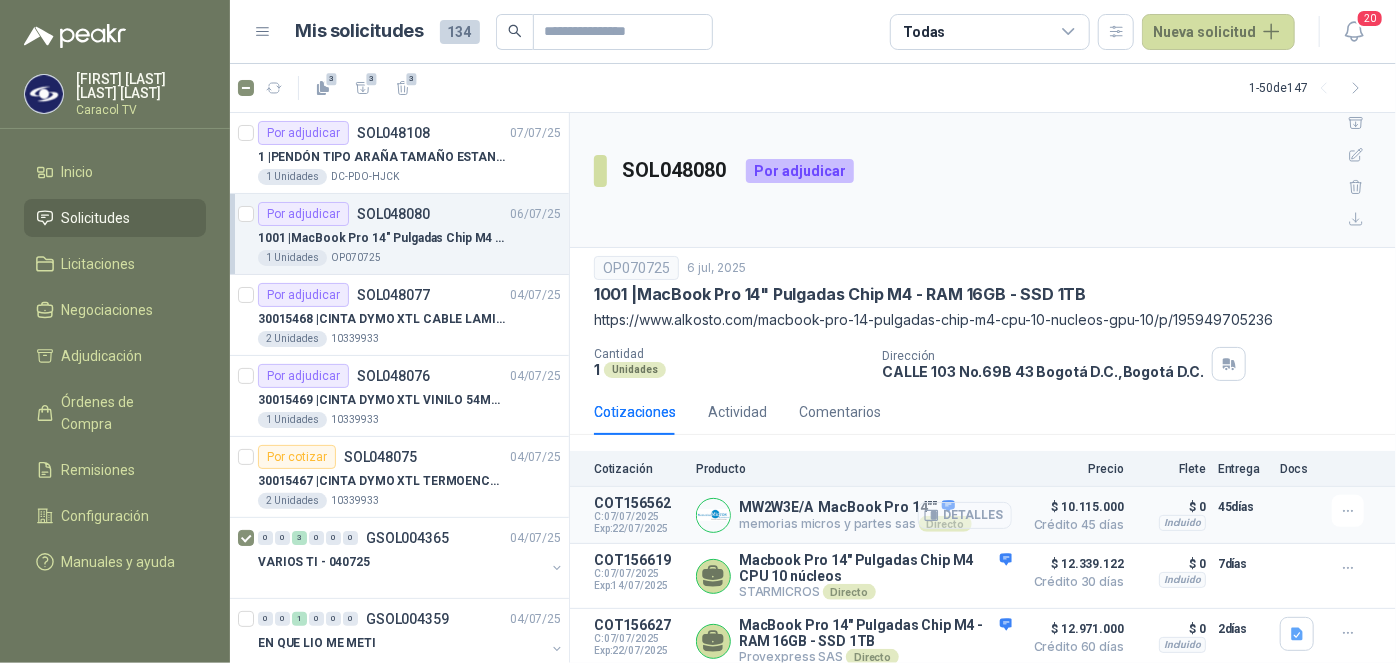 click on "Detalles" at bounding box center (965, 515) 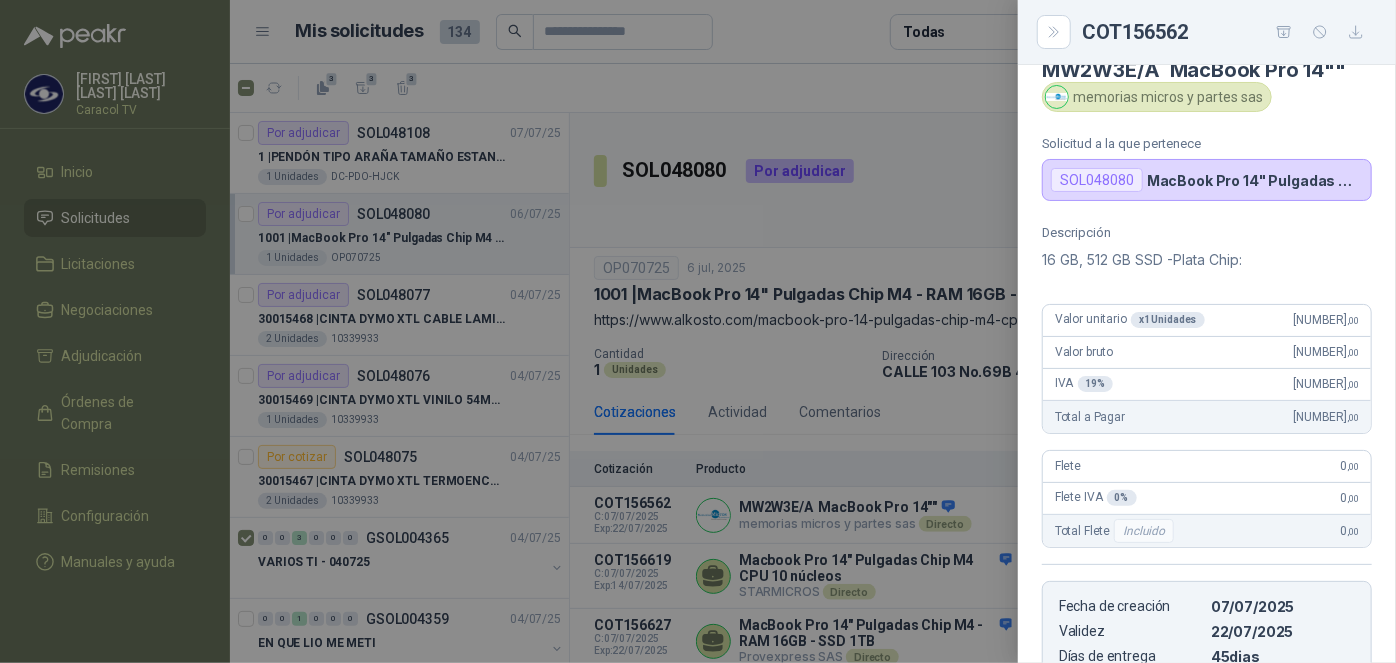 scroll, scrollTop: 0, scrollLeft: 0, axis: both 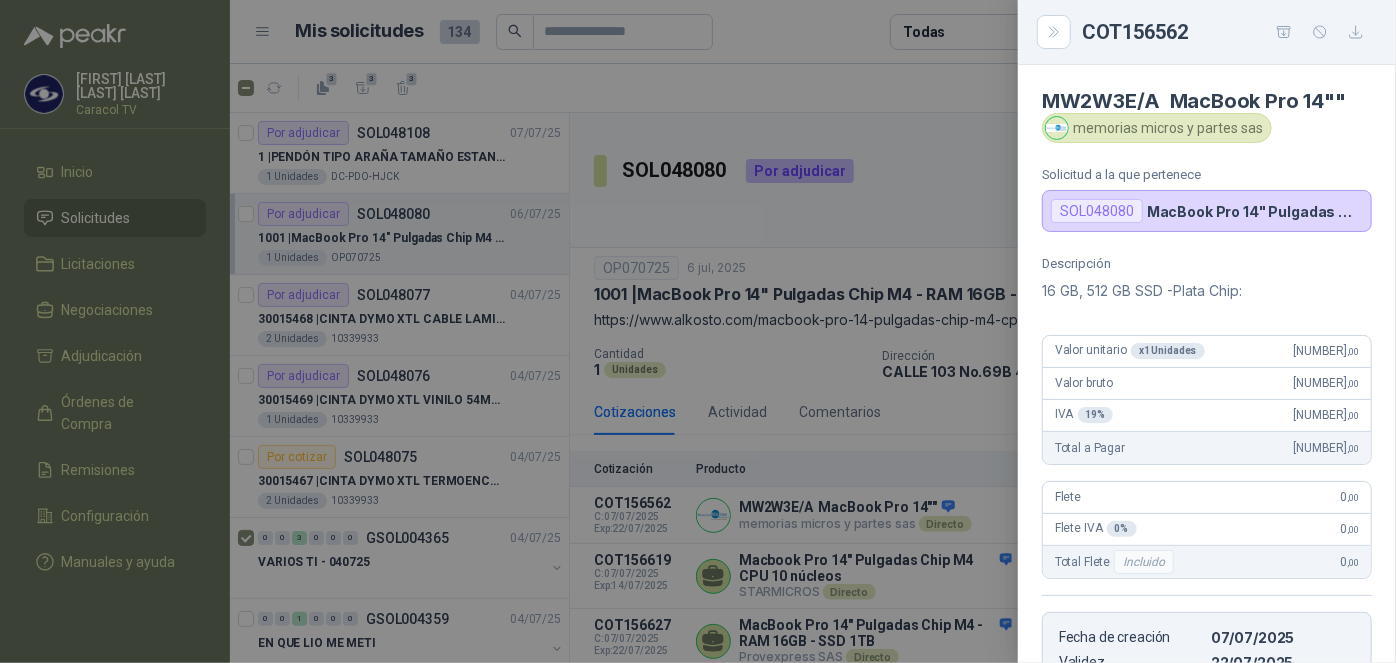 click at bounding box center [698, 331] 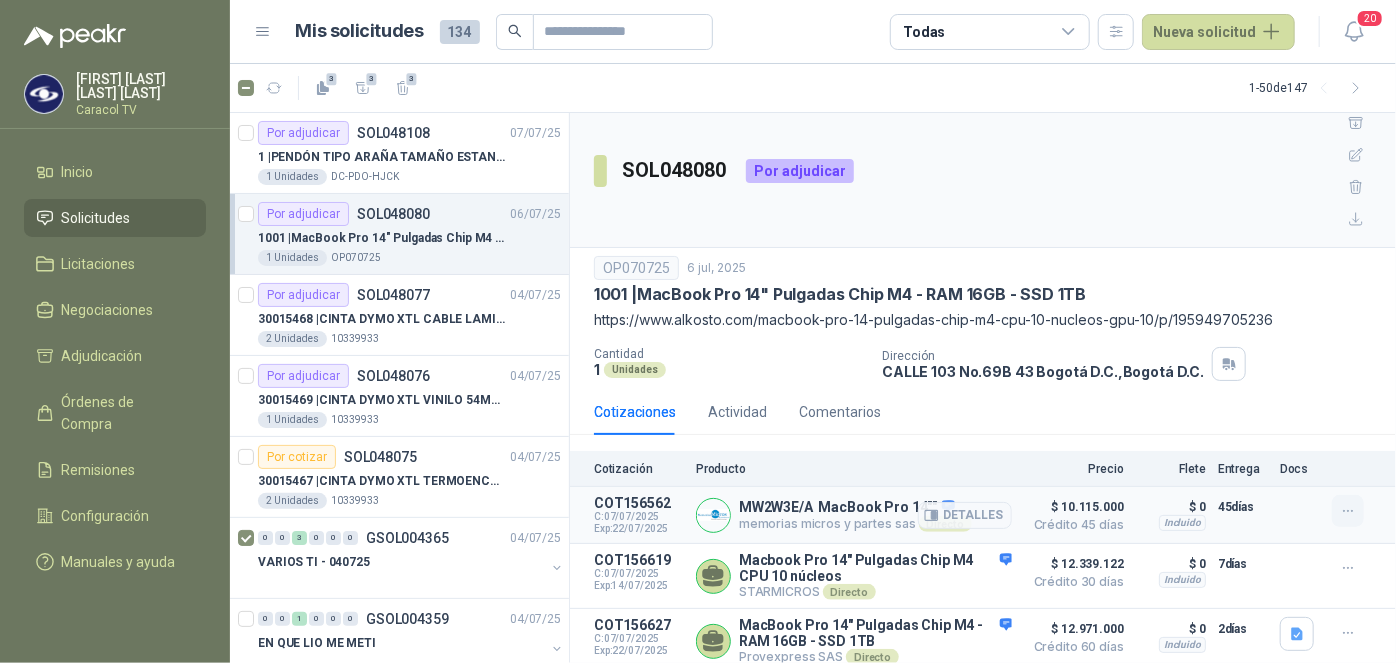 click at bounding box center [1348, 511] 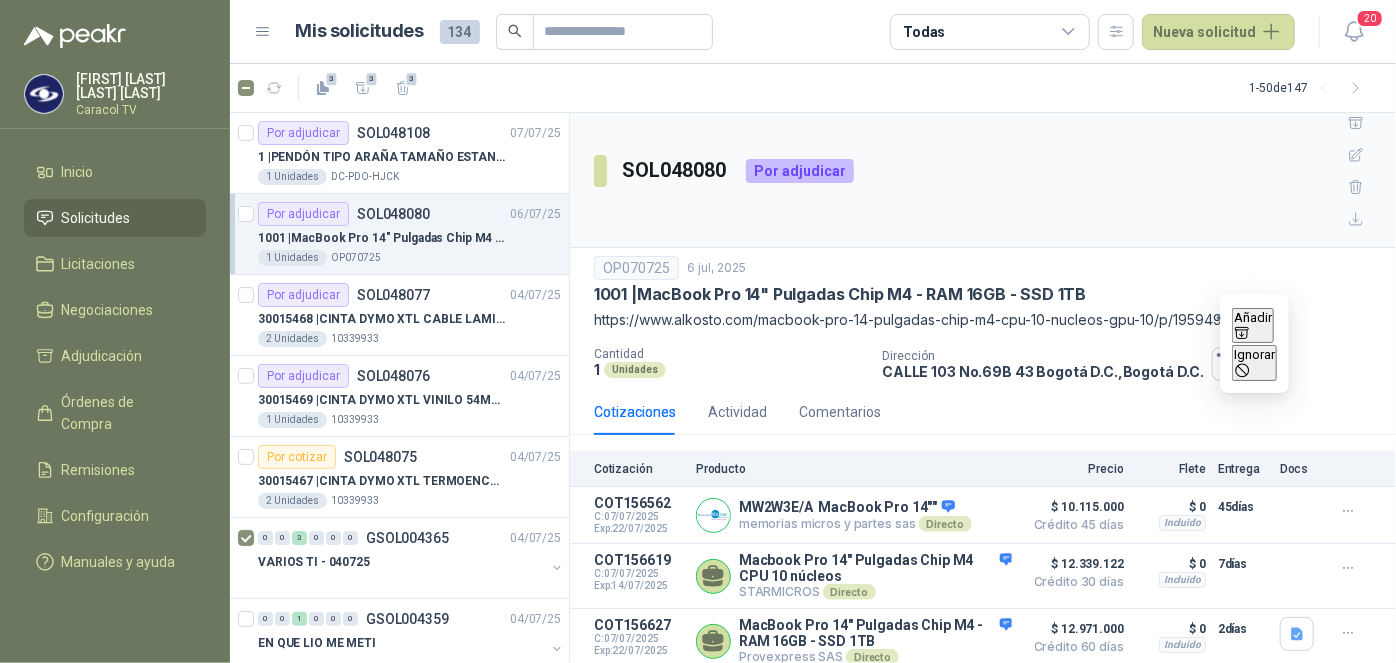 click on "Ignorar" at bounding box center (1253, 326) 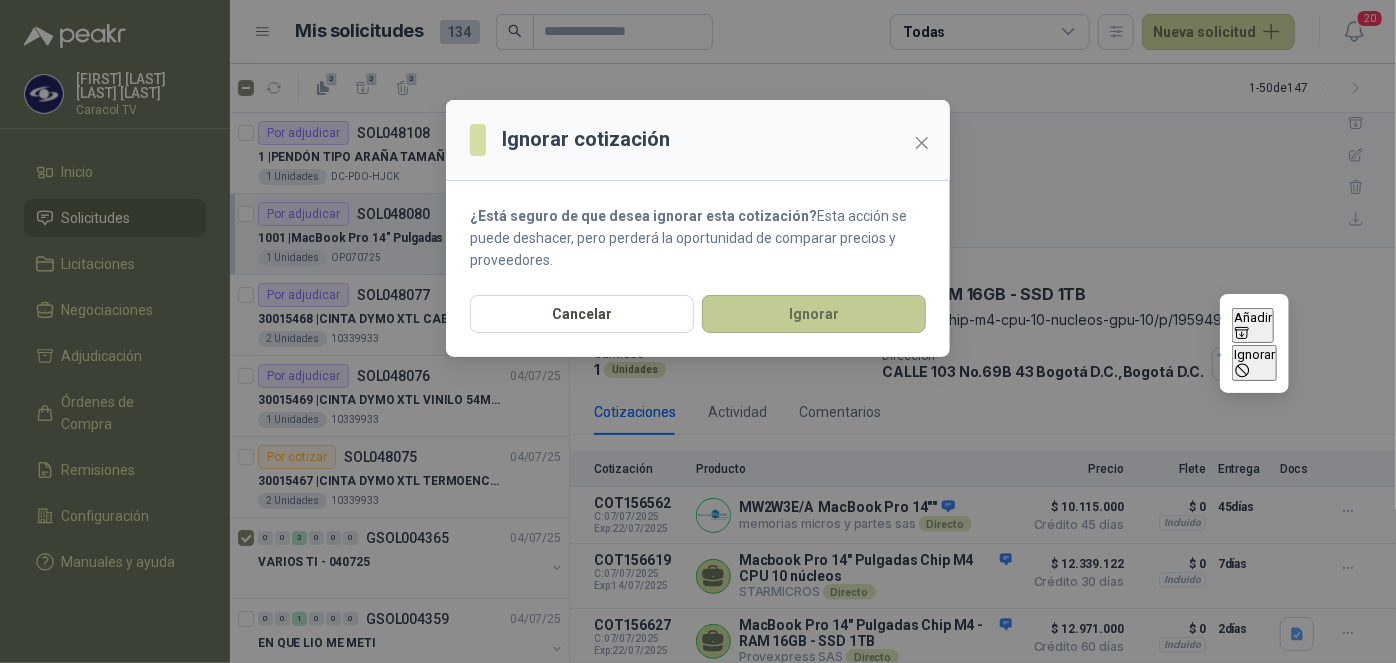 click on "Ignorar" at bounding box center [814, 314] 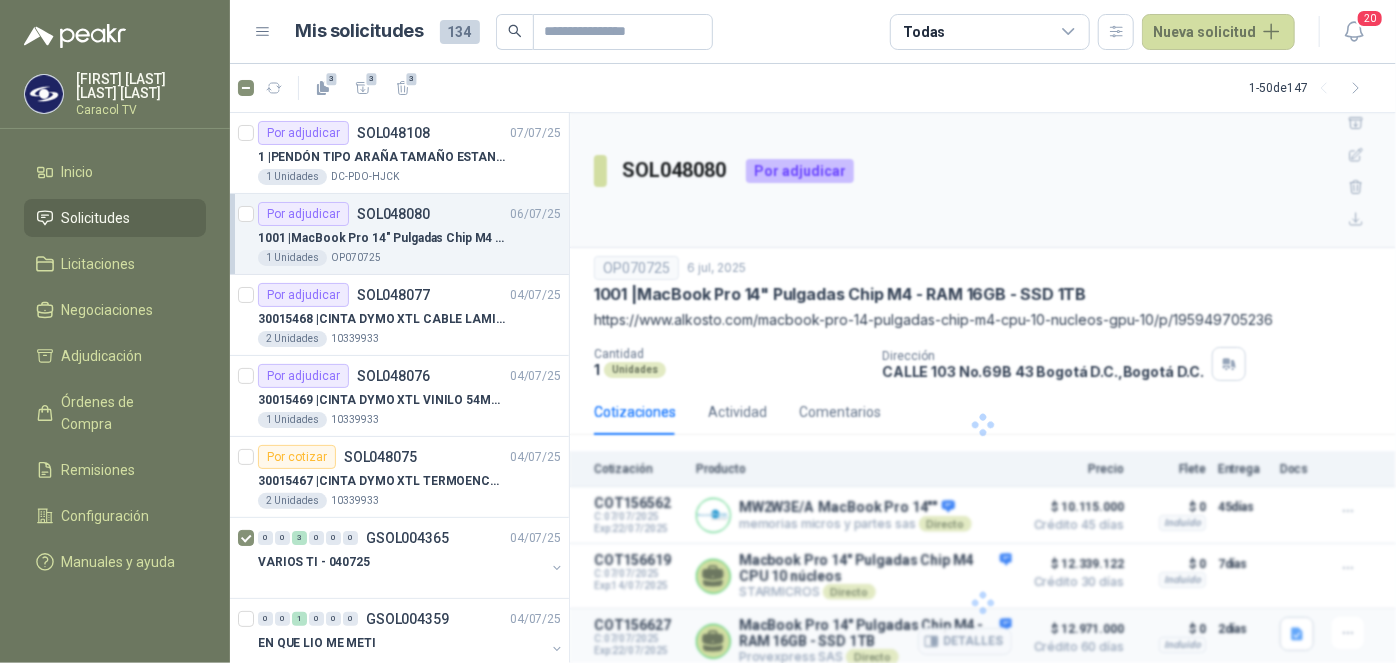 scroll, scrollTop: 14, scrollLeft: 0, axis: vertical 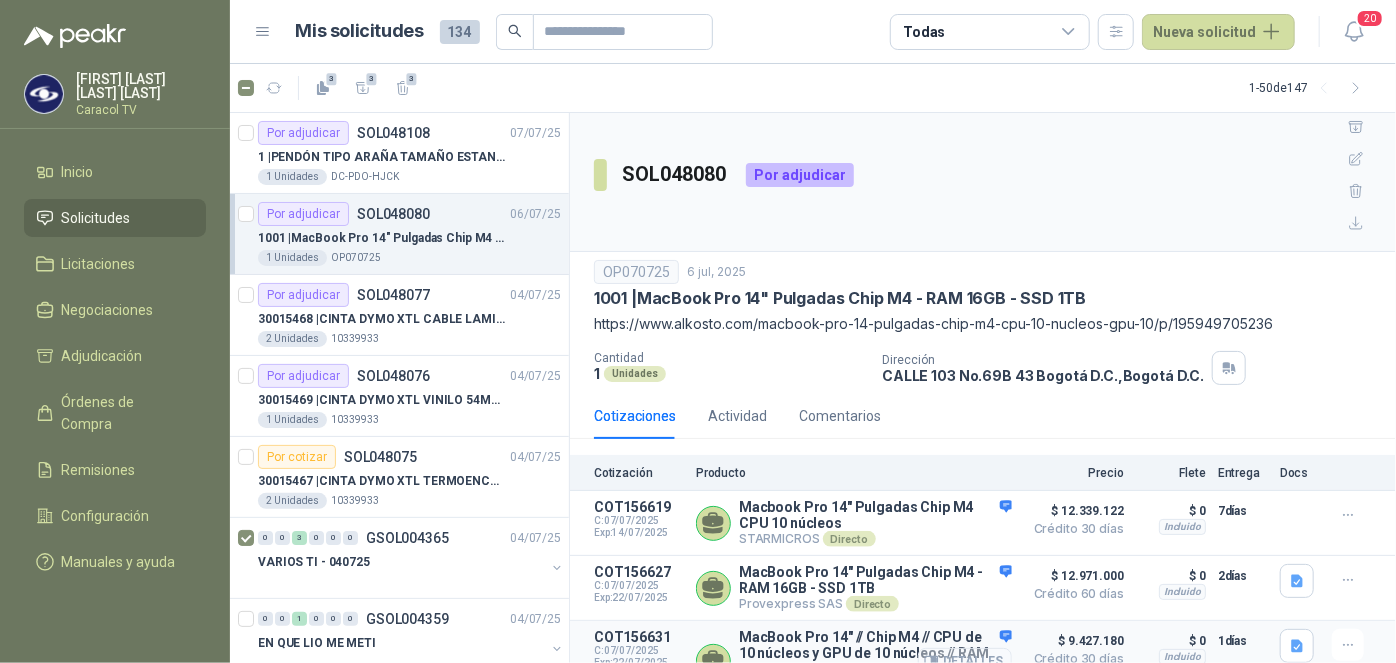 click on "Detalles" at bounding box center [0, 0] 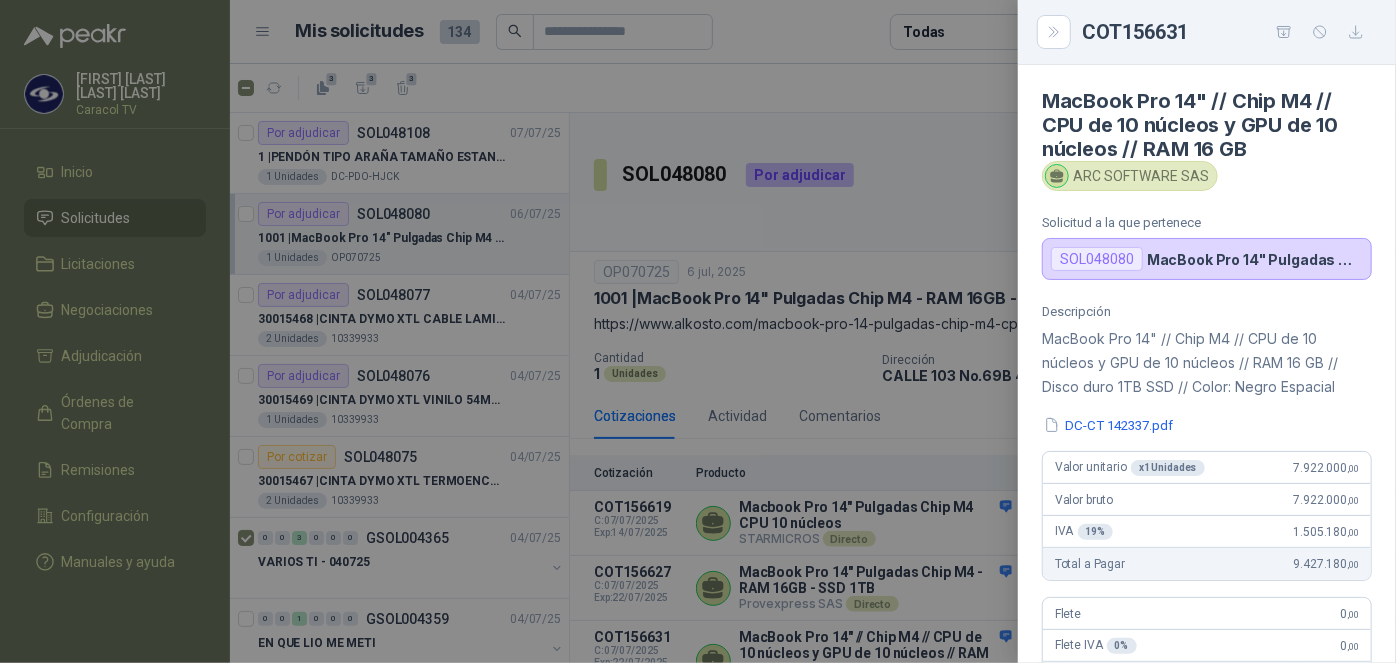 click at bounding box center (698, 331) 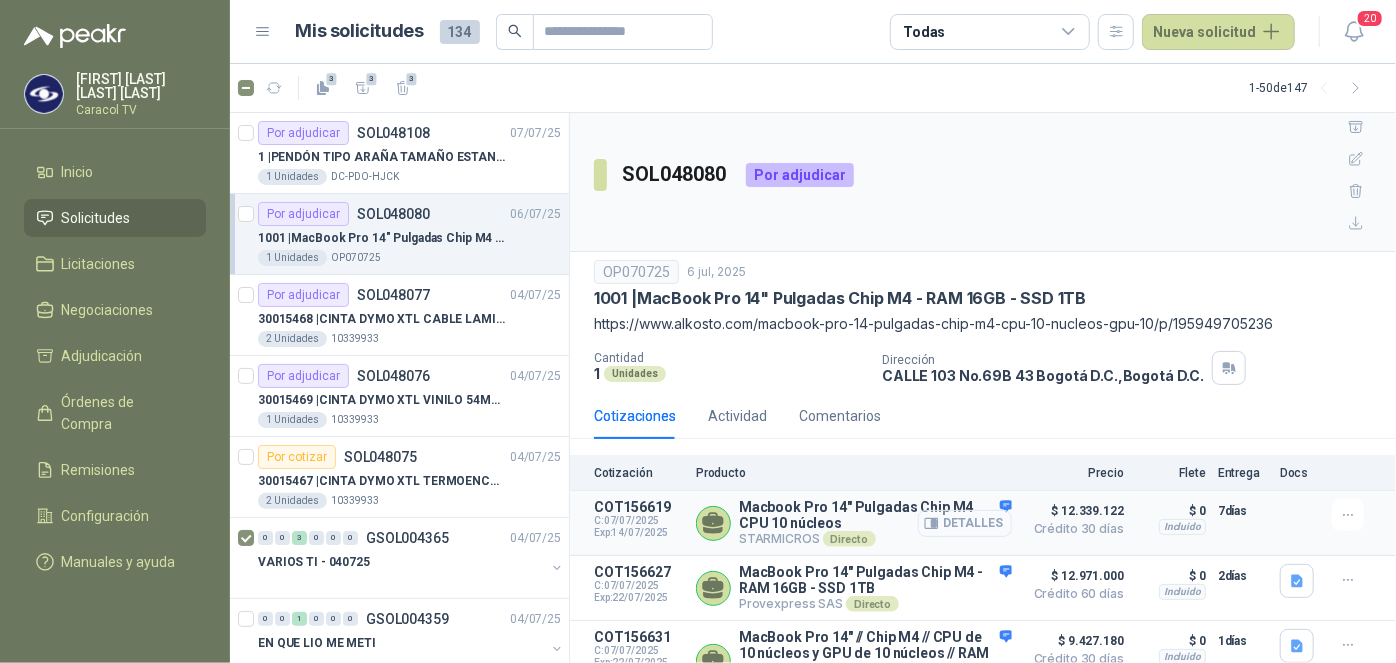 click on "Detalles" at bounding box center [965, 523] 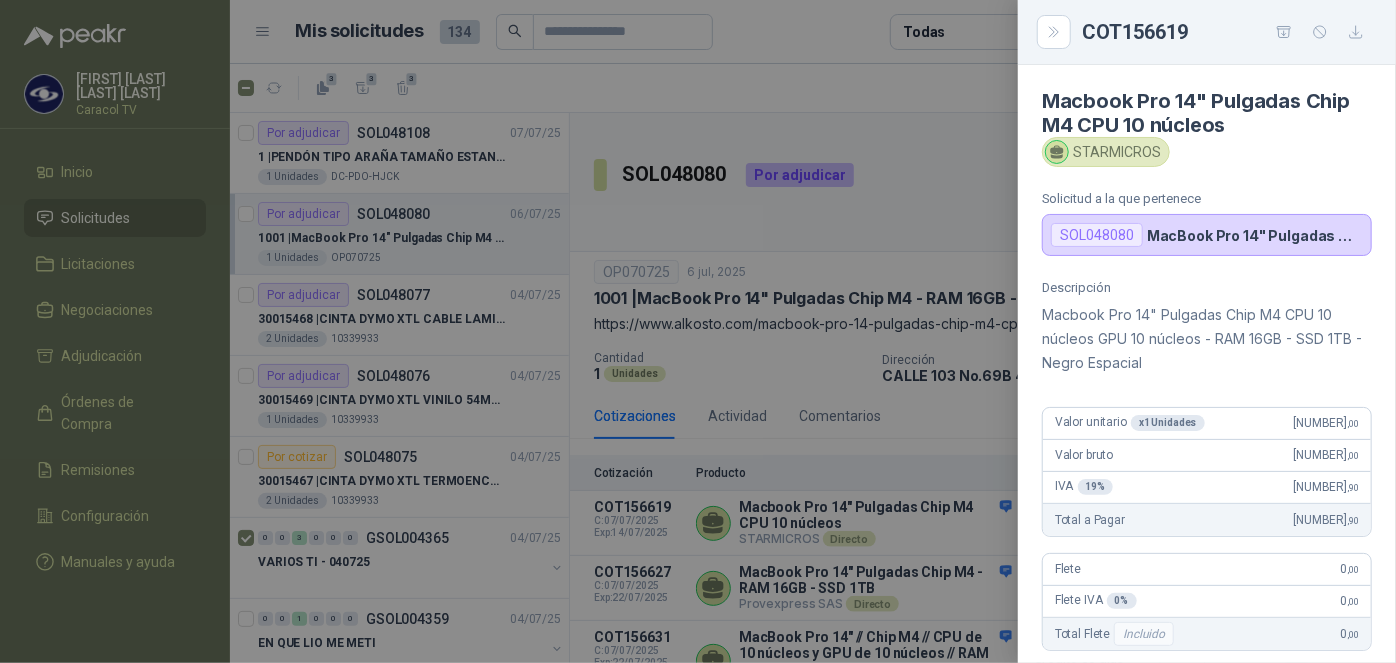 click at bounding box center [698, 331] 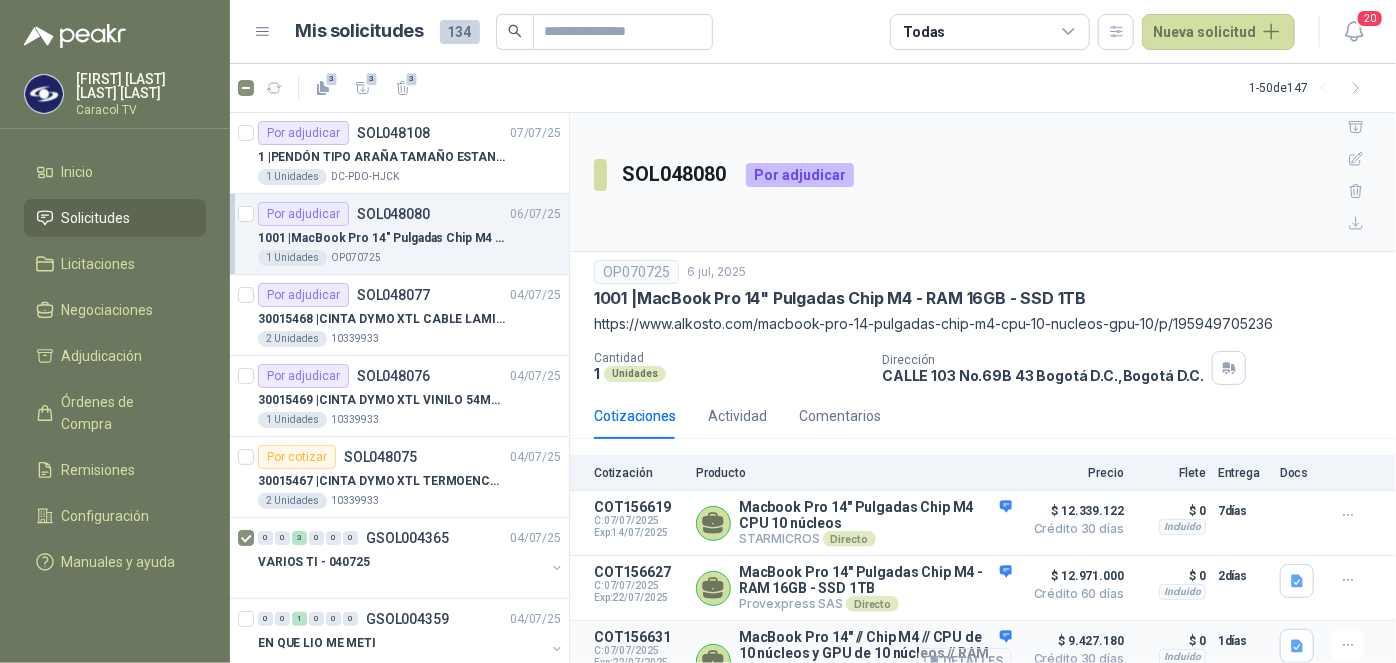 click on "Detalles" at bounding box center [0, 0] 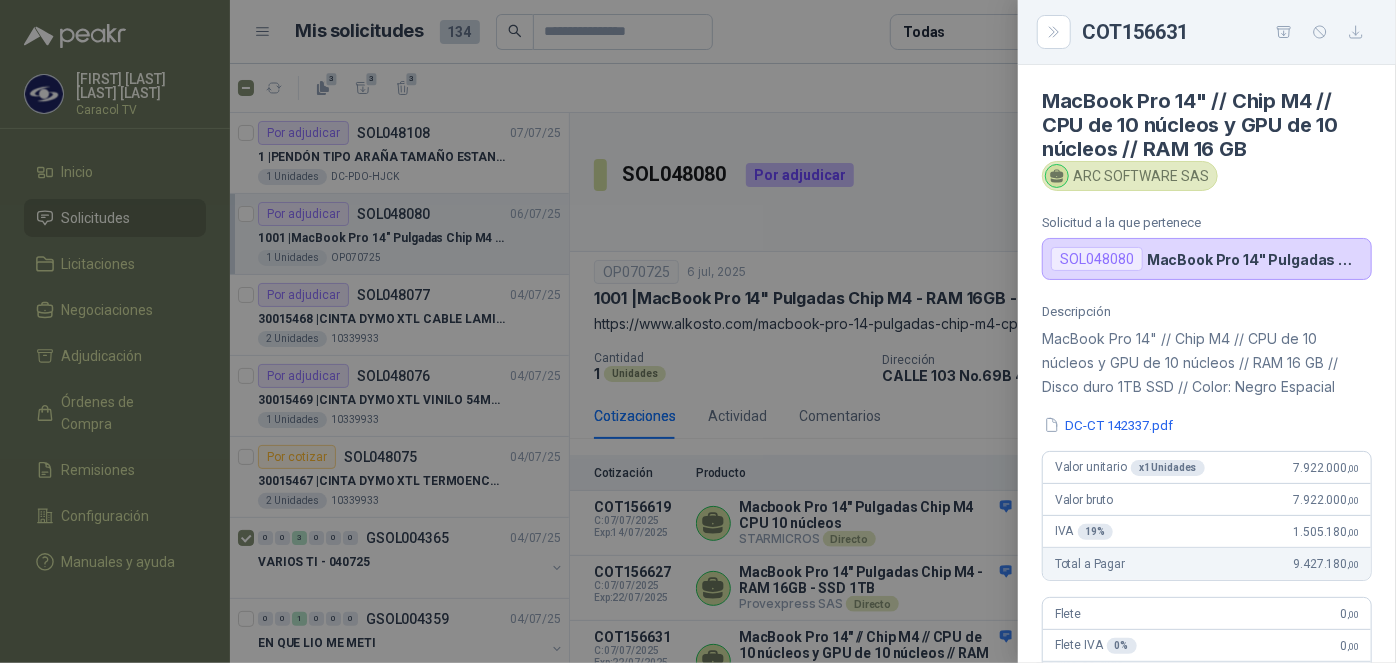 click at bounding box center (698, 331) 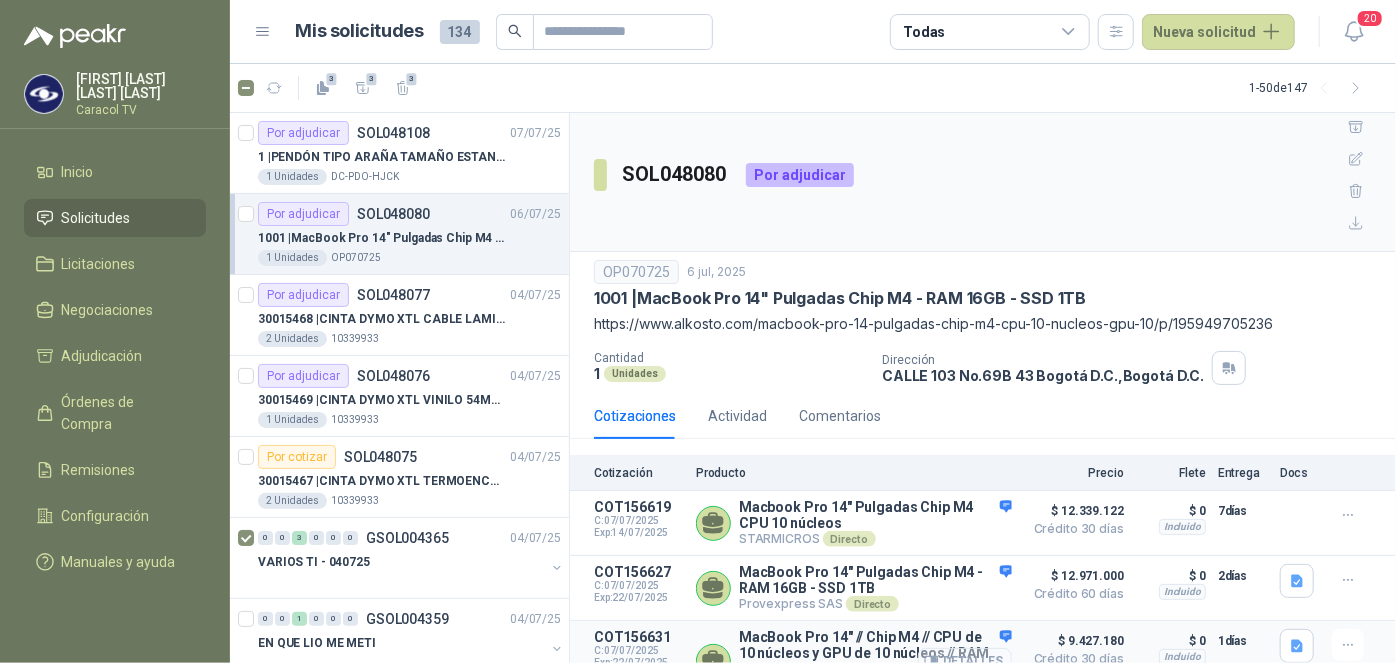 click on "Detalles" at bounding box center (0, 0) 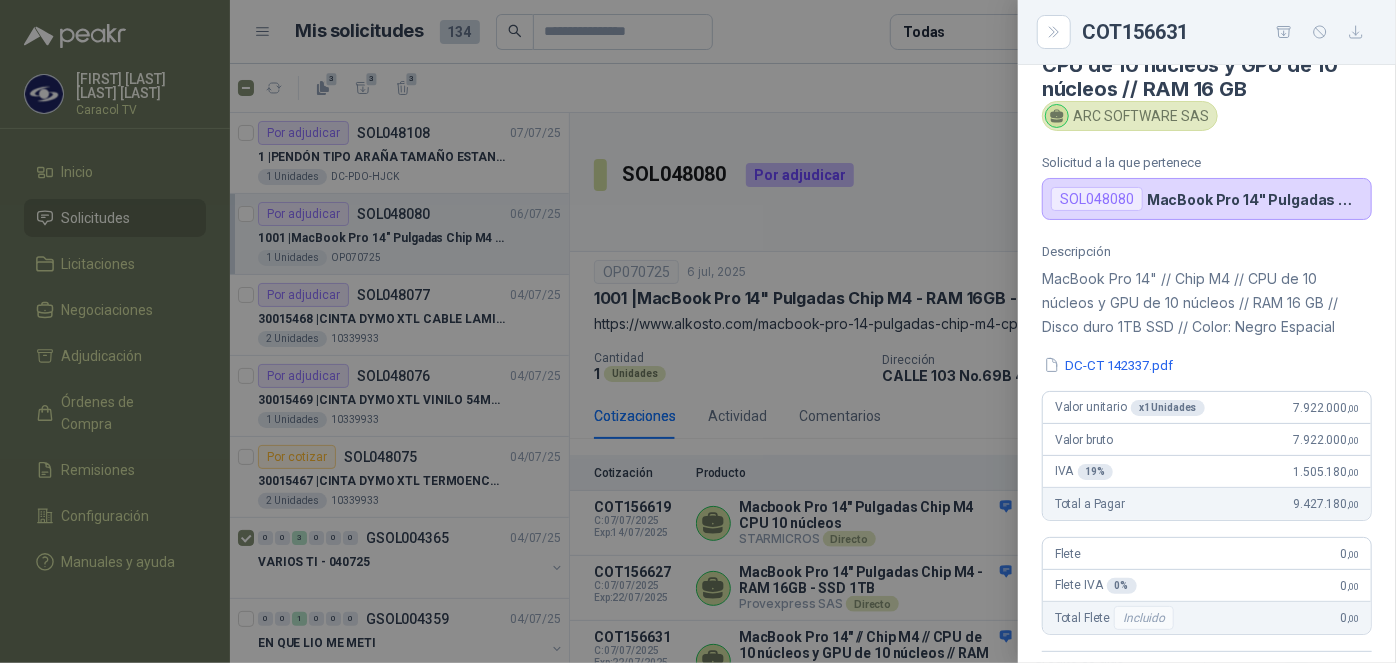 scroll, scrollTop: 90, scrollLeft: 0, axis: vertical 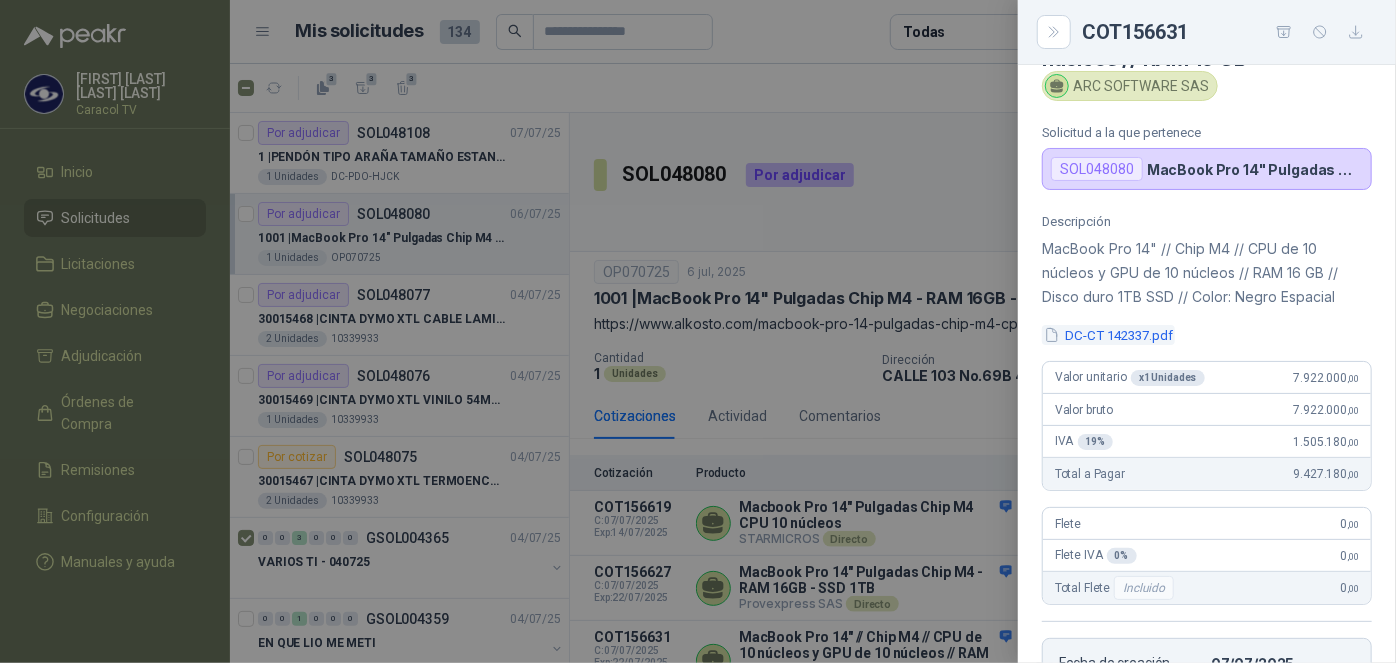 click on "DC-CT 142337.pdf" at bounding box center (1108, 335) 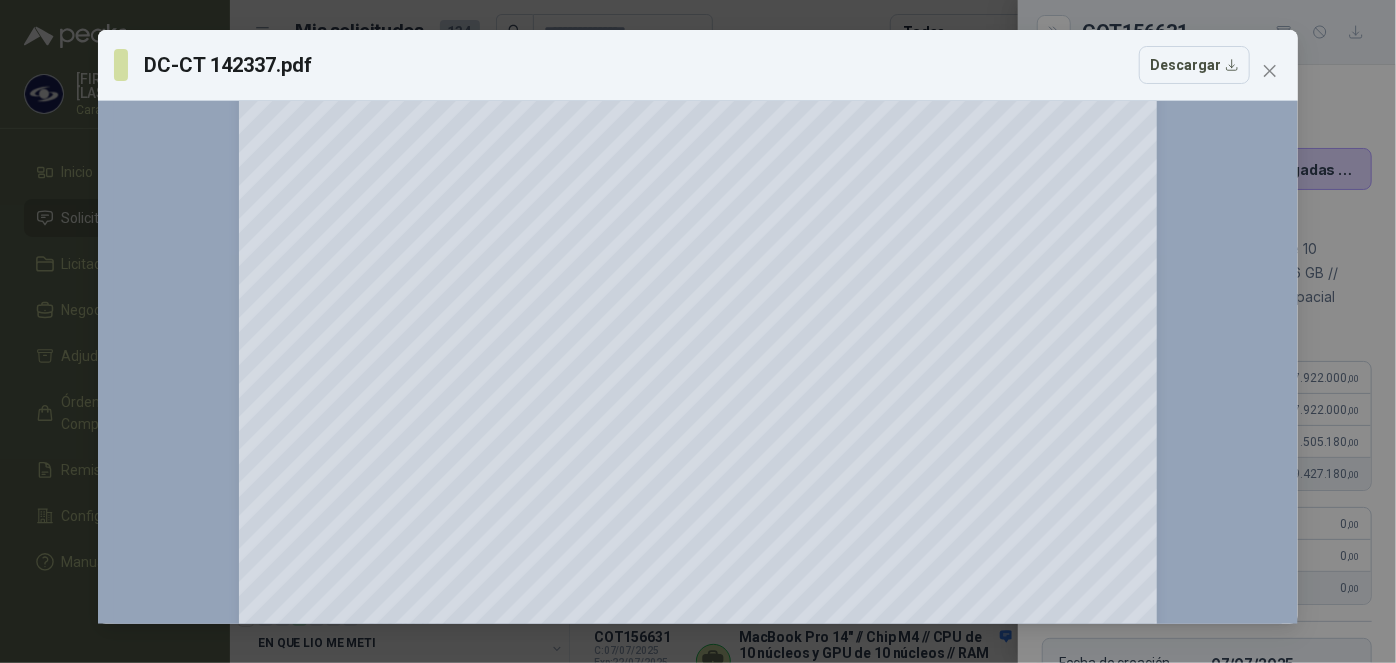scroll, scrollTop: 363, scrollLeft: 0, axis: vertical 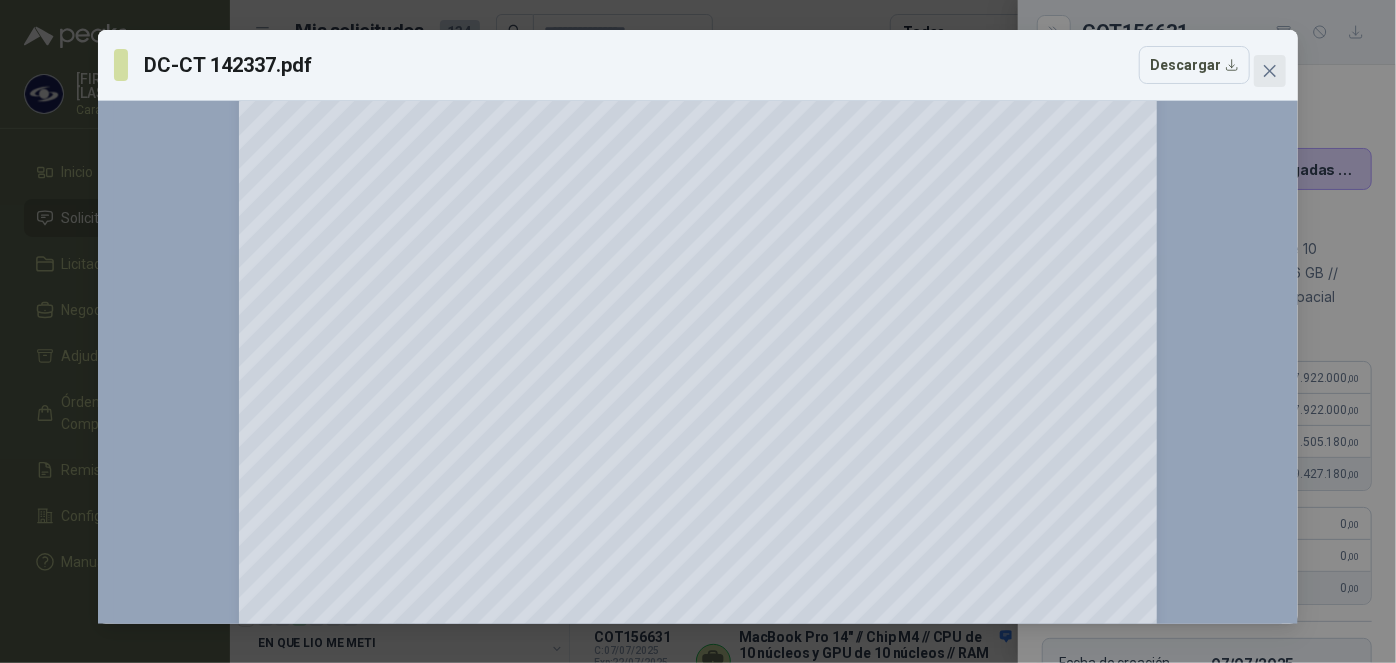 click at bounding box center (1270, 71) 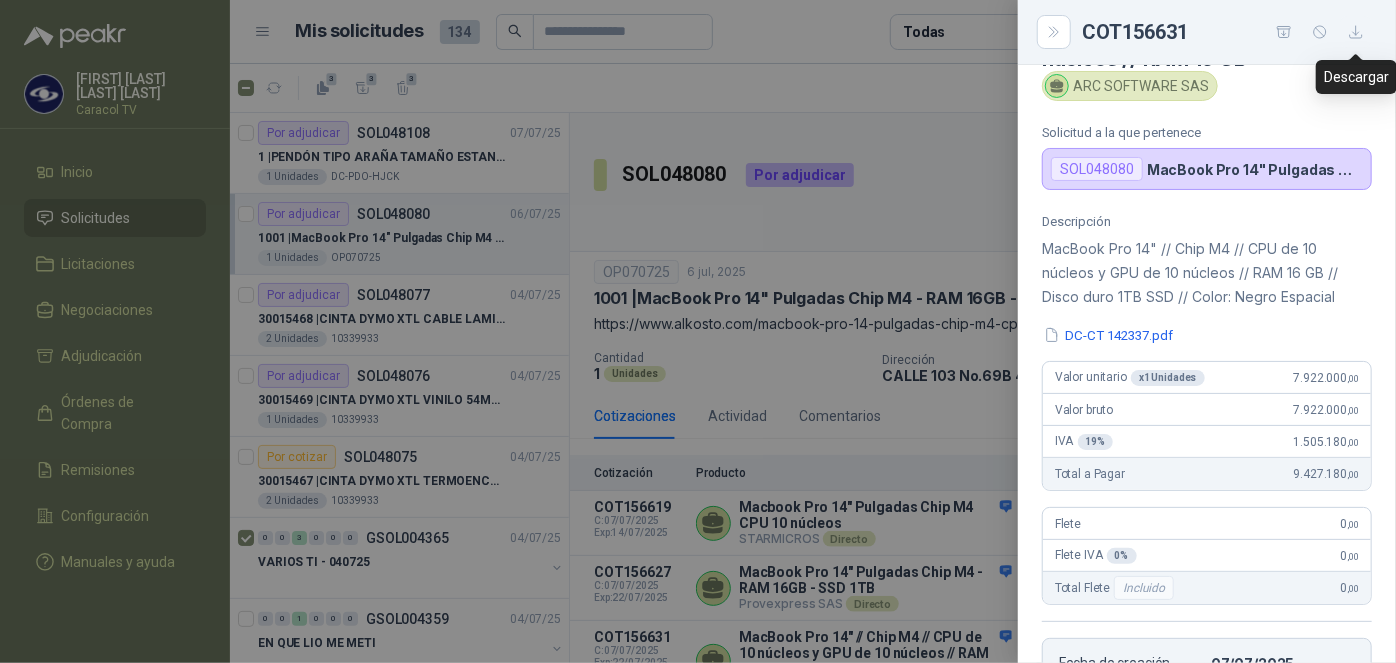 click at bounding box center (1356, 32) 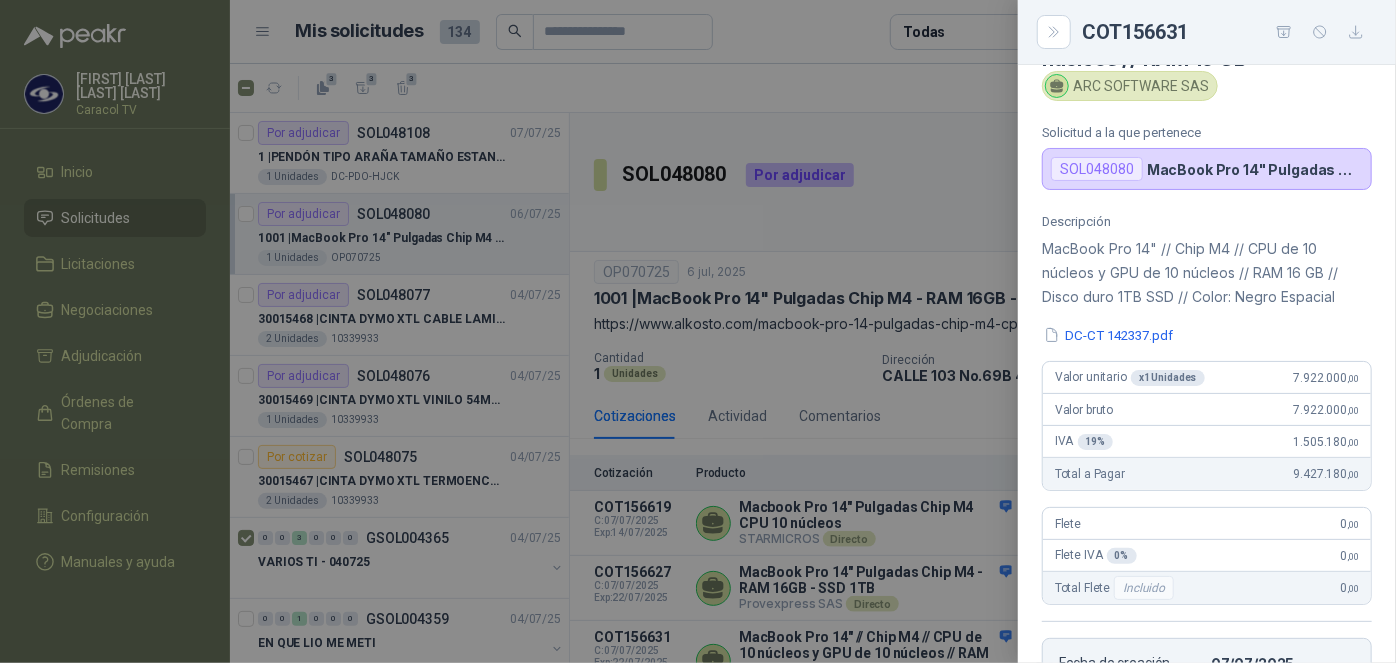 click at bounding box center [698, 331] 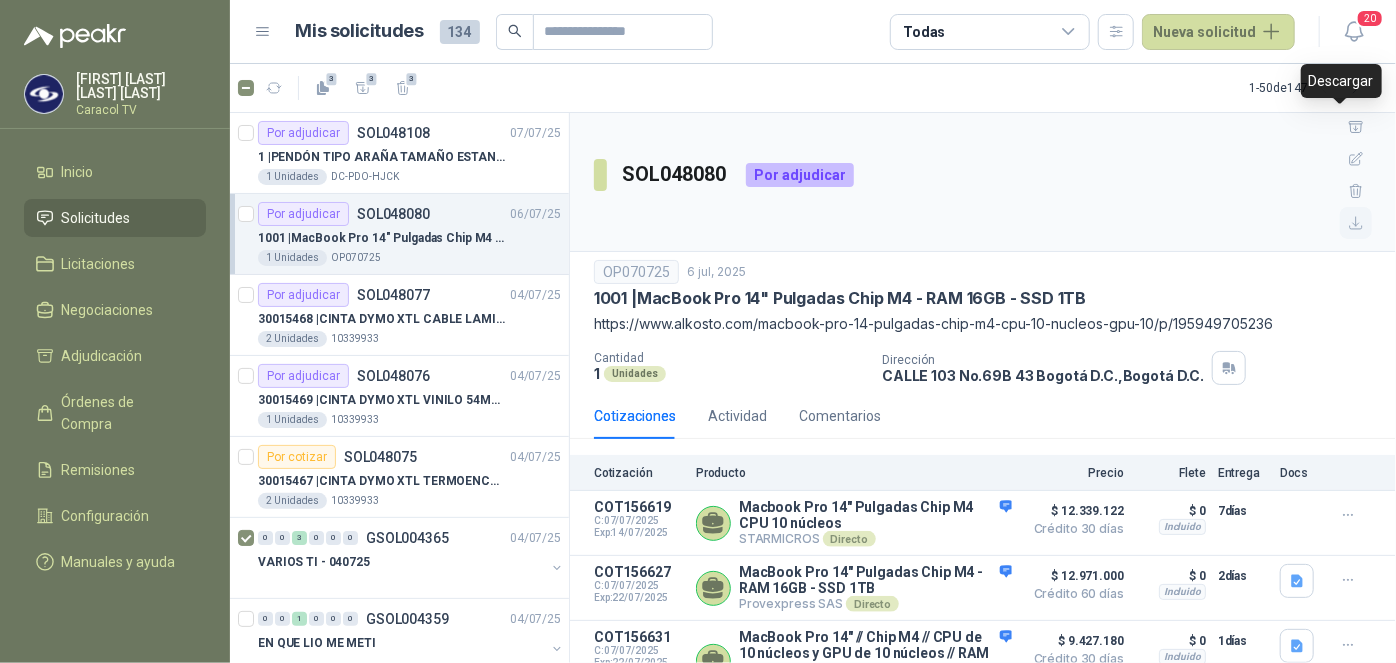 click at bounding box center [1356, 223] 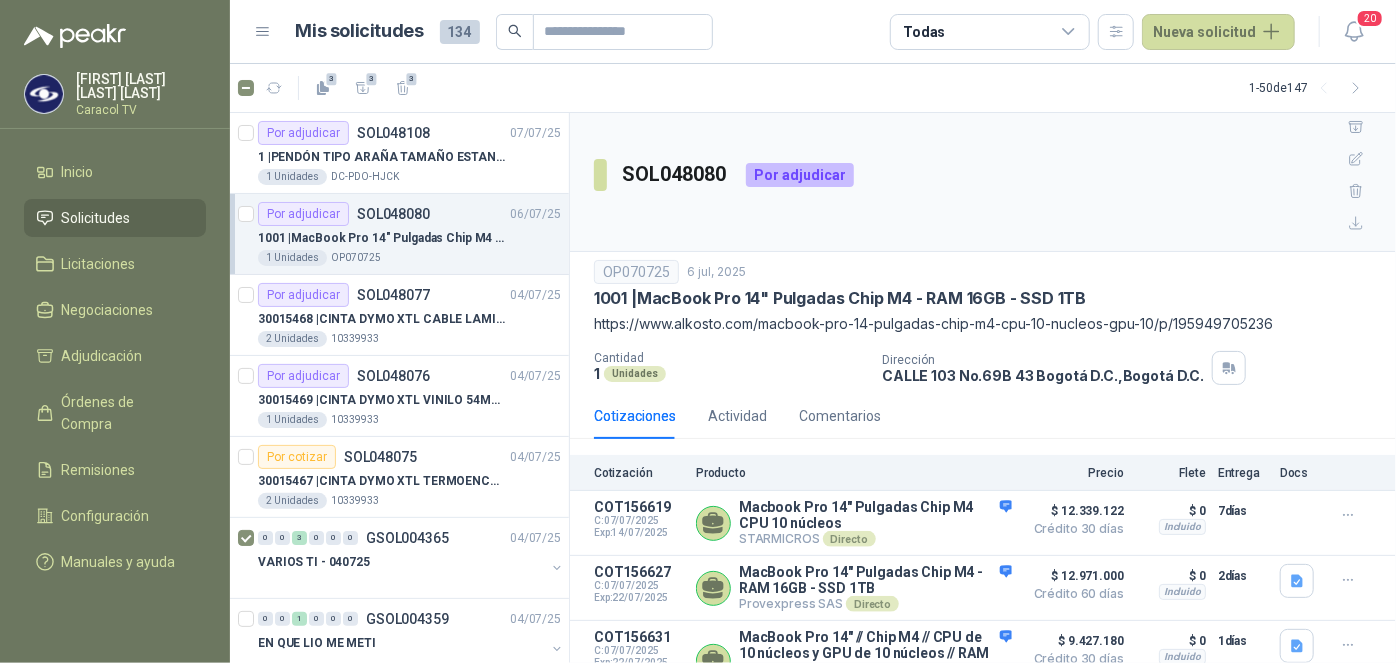 click on "Mis solicitudes 134 Todas Nueva solicitud  20" at bounding box center (813, 32) 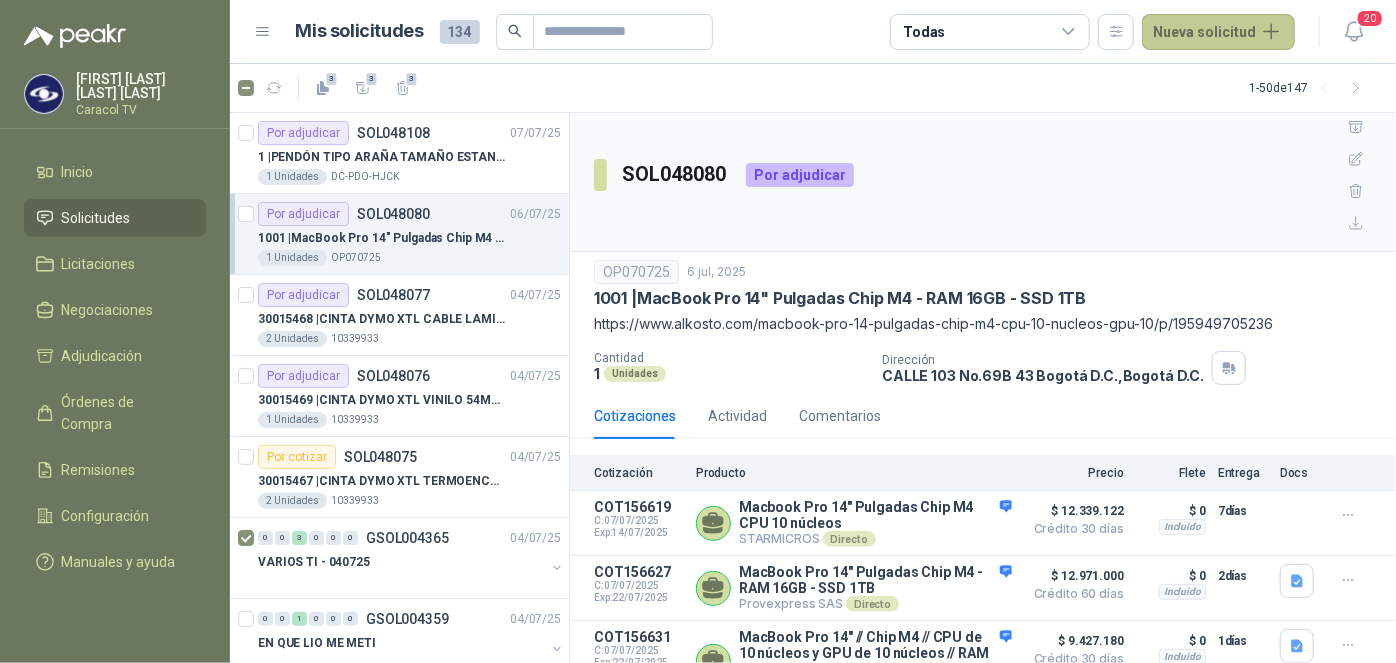 click on "Nueva solicitud" at bounding box center [1218, 32] 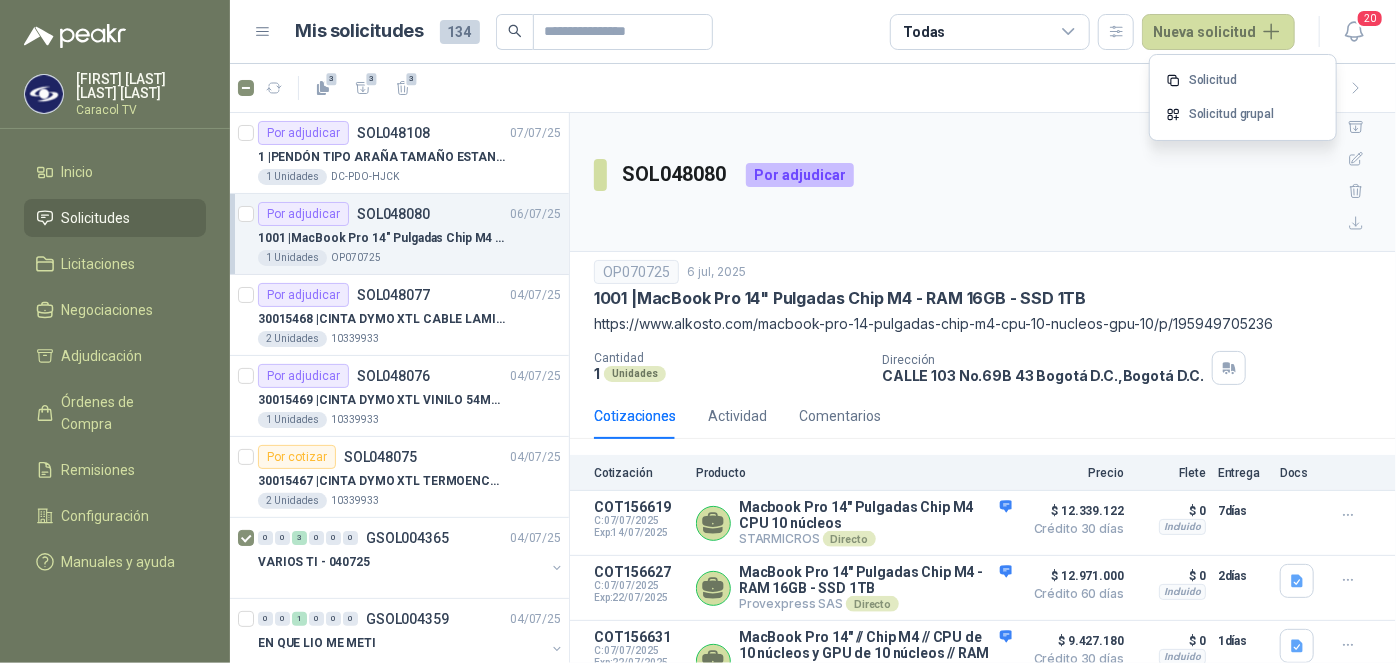 type 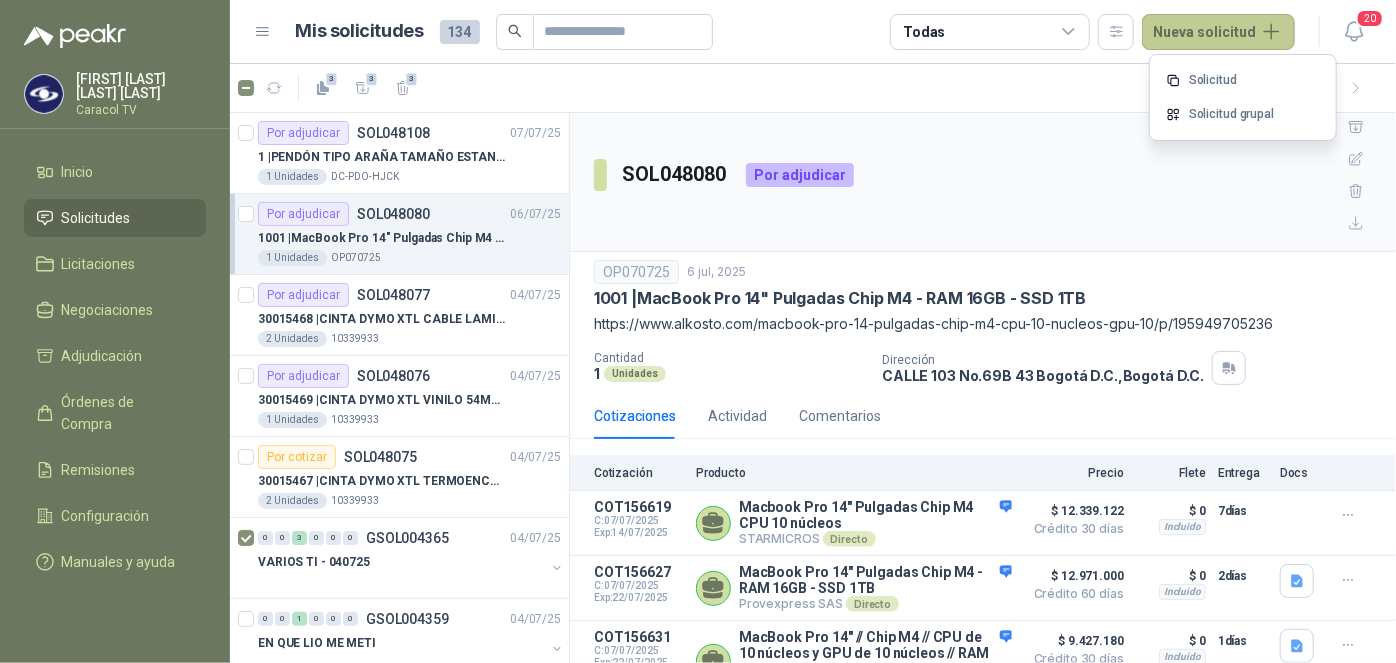 click on "Nueva solicitud" at bounding box center [1218, 32] 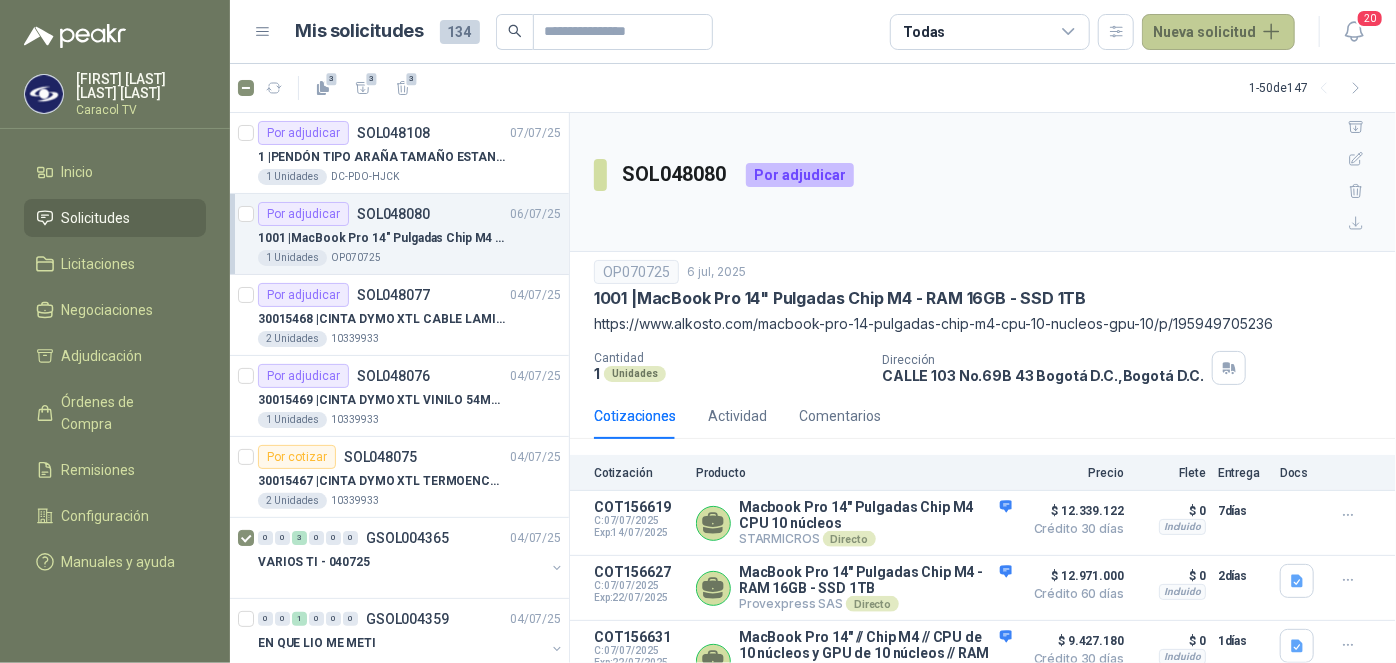 click on "Nueva solicitud" at bounding box center [1218, 32] 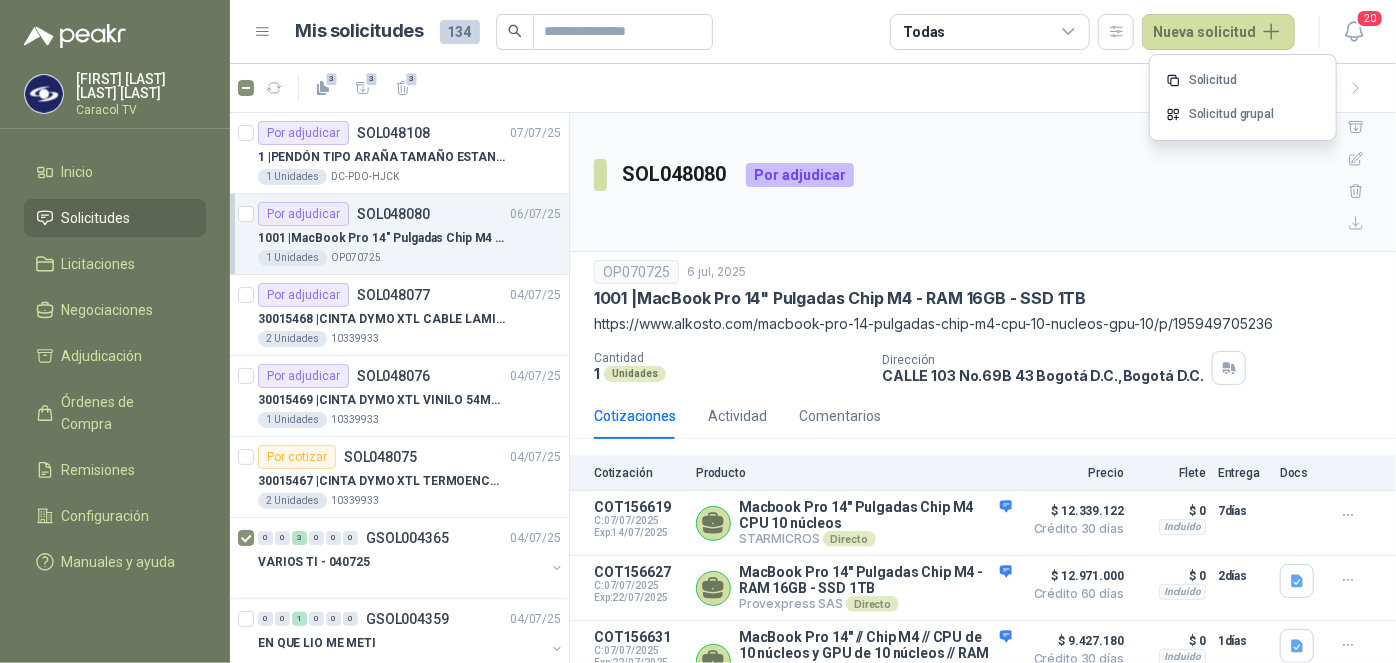 click on "Solicitud  Solicitud grupal" at bounding box center [1243, 98] 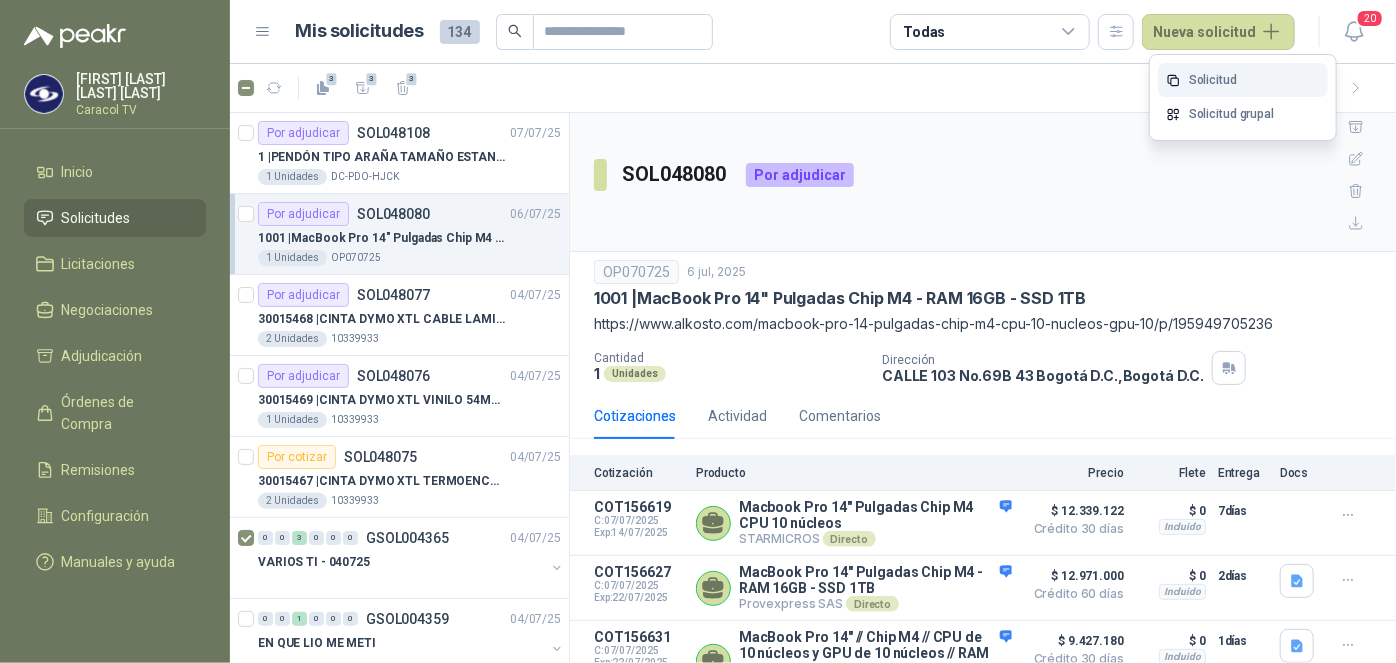 click on "Solicitud" at bounding box center [1243, 80] 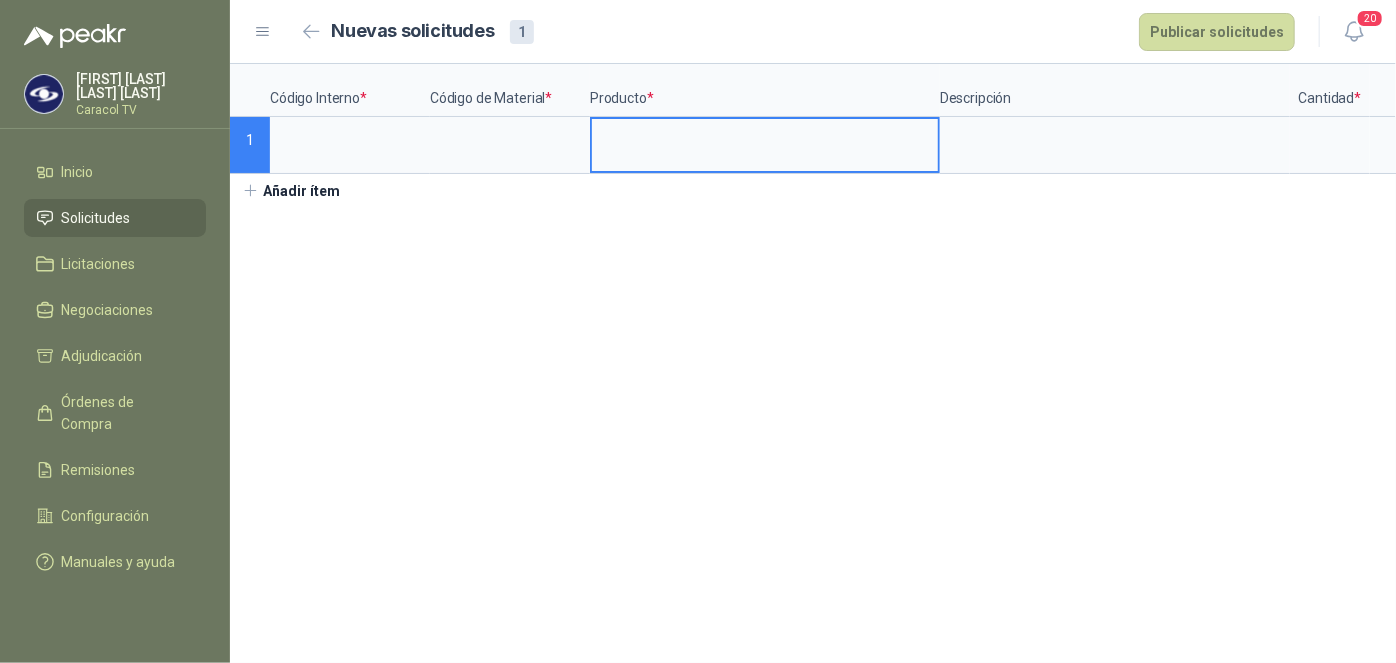 click at bounding box center (765, 138) 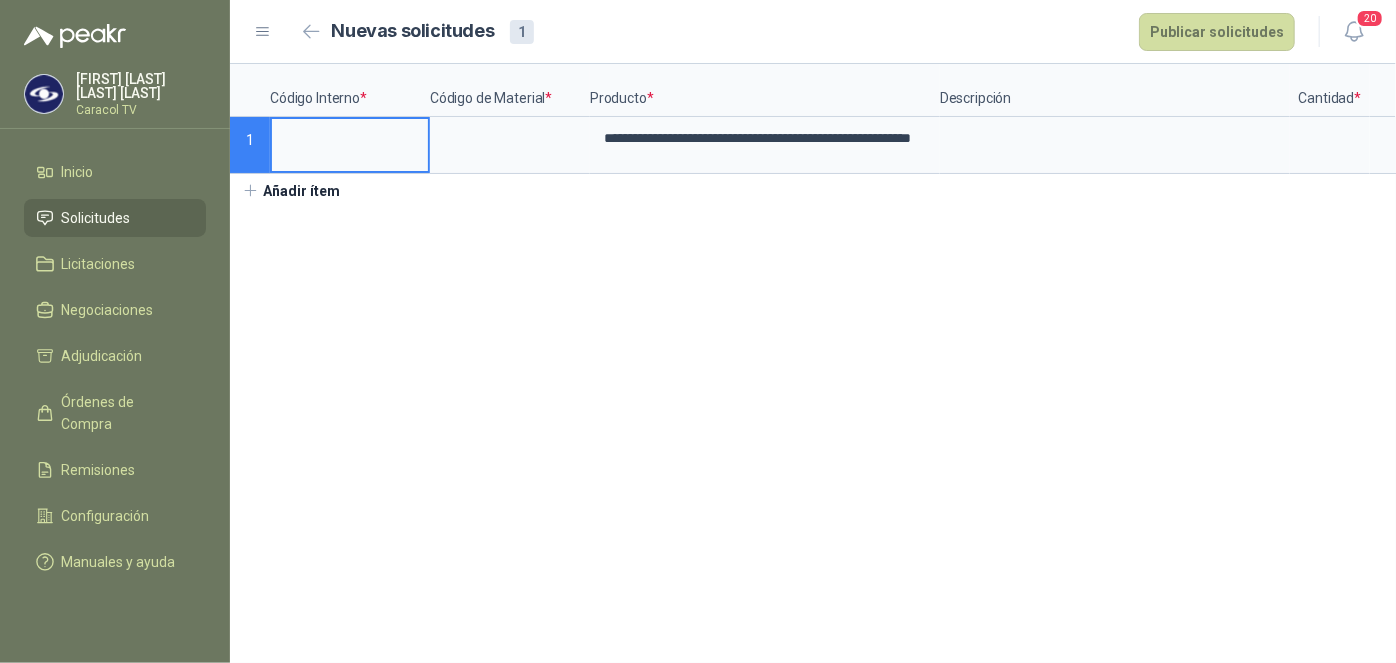 click at bounding box center (350, 138) 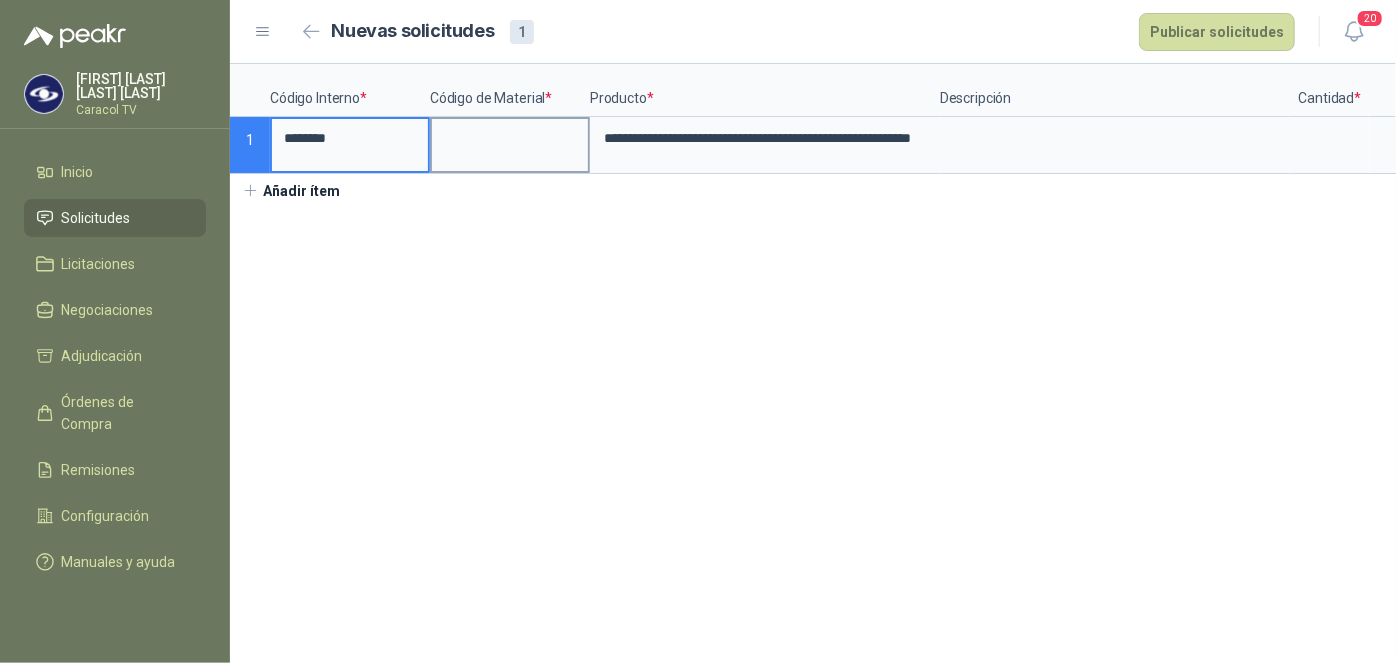 click at bounding box center (510, 138) 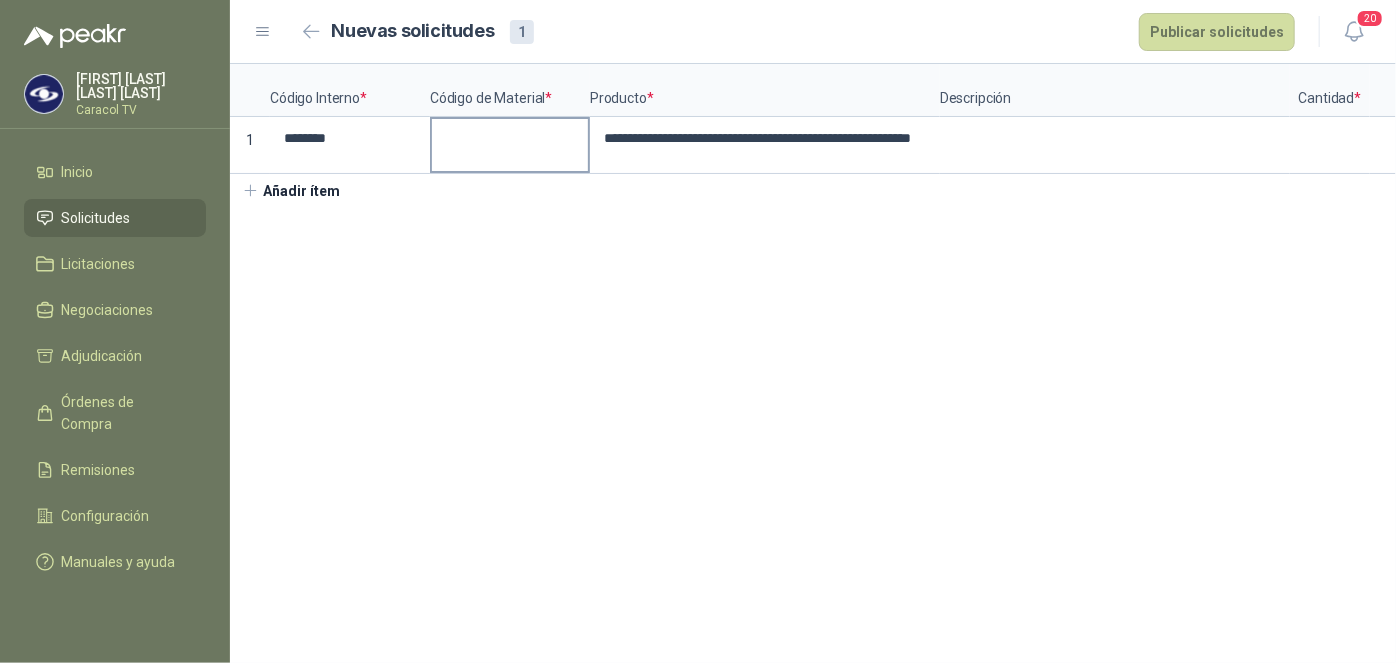 click at bounding box center [510, 138] 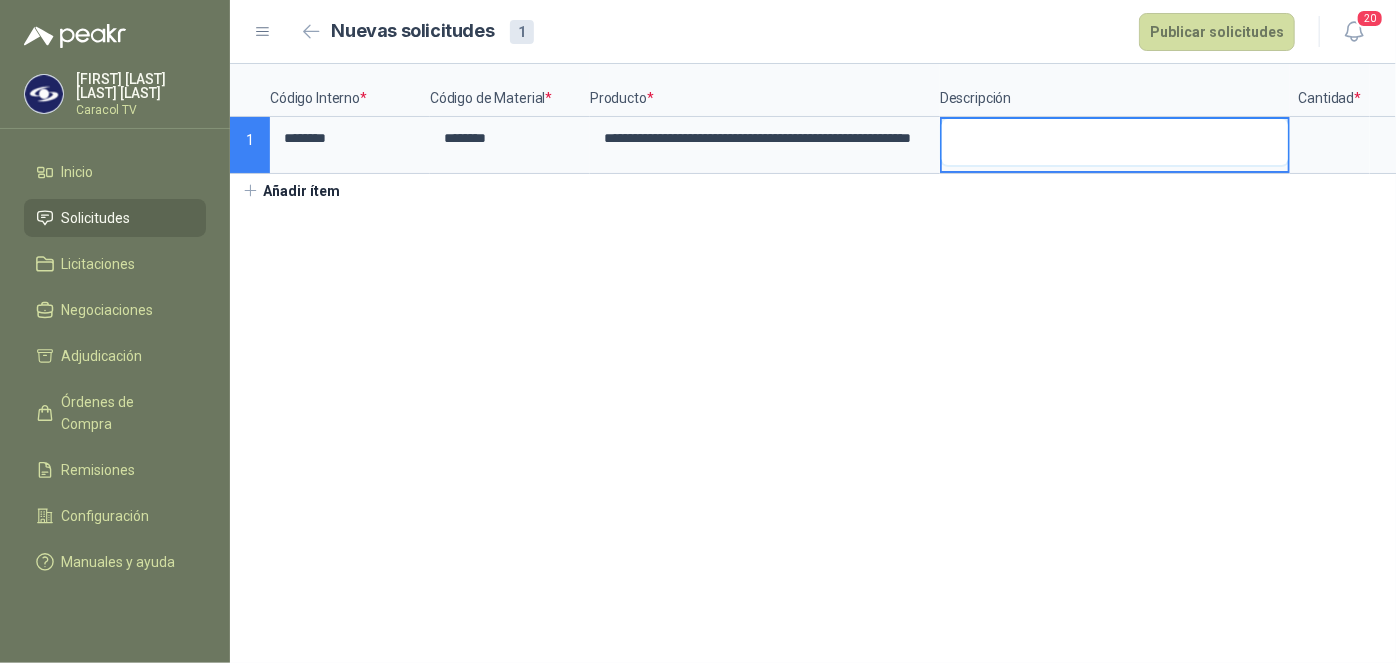 click at bounding box center (1115, 142) 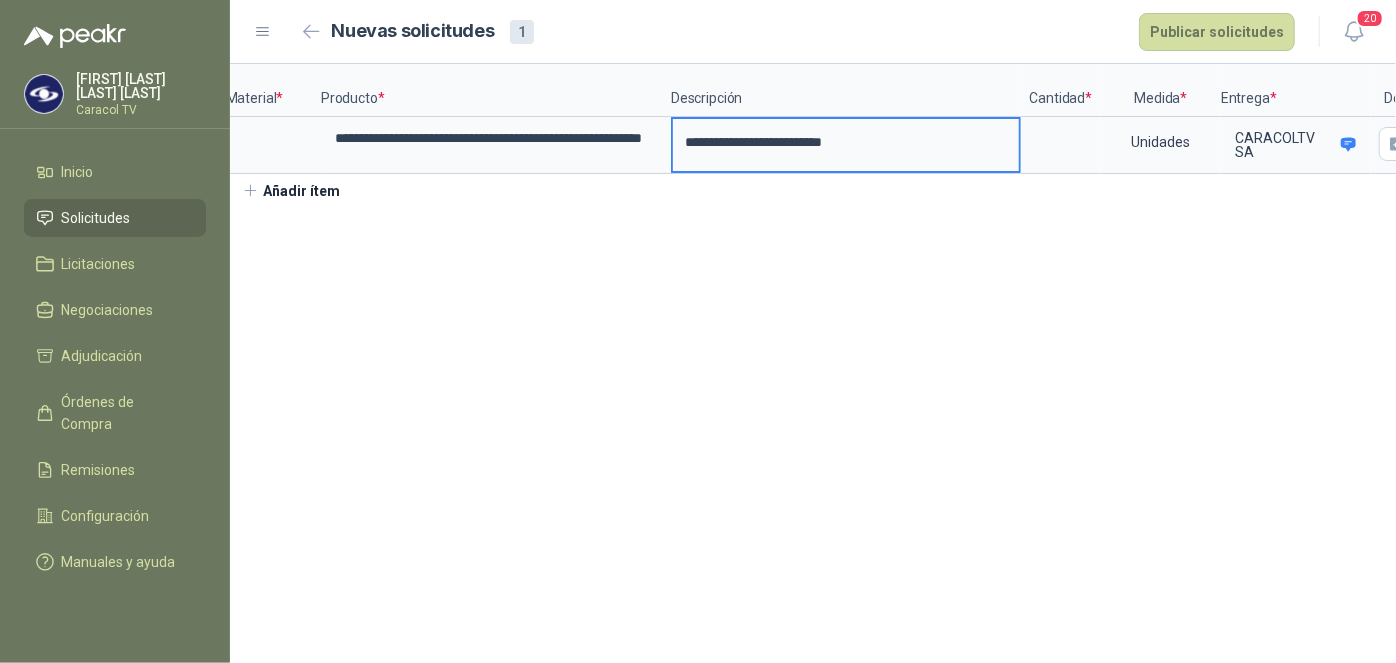 scroll, scrollTop: 0, scrollLeft: 274, axis: horizontal 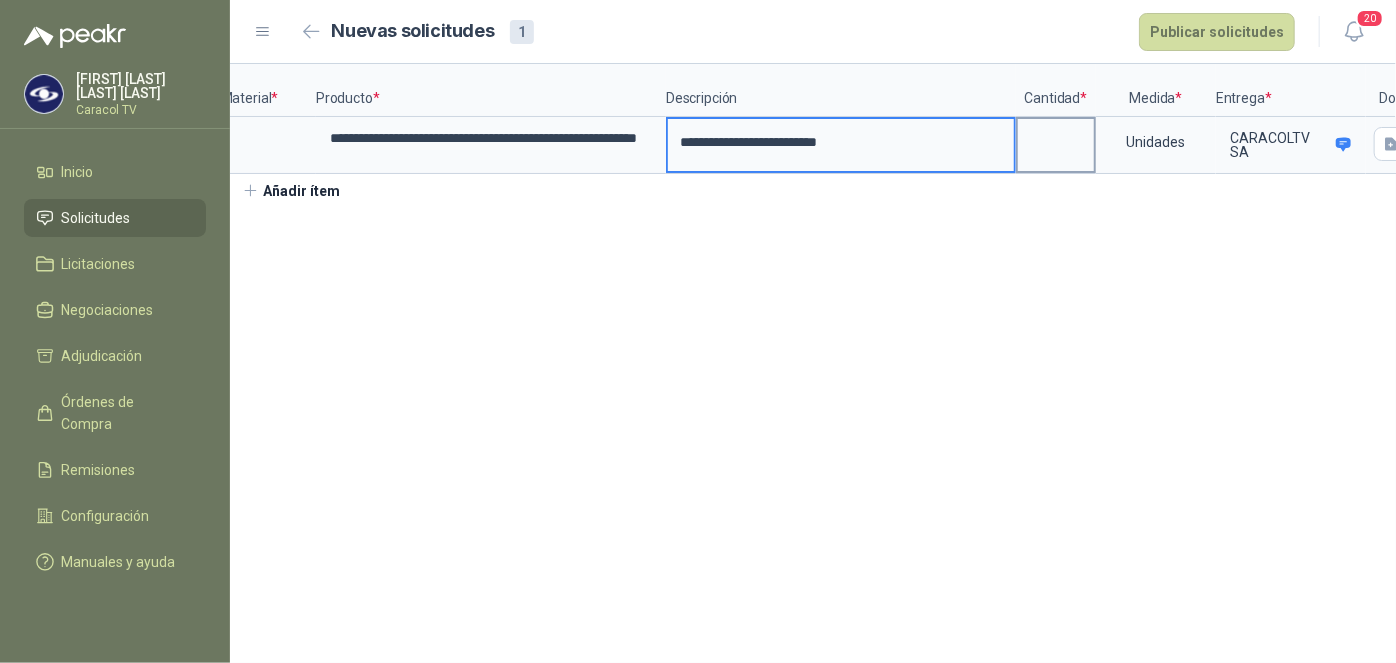 click at bounding box center [1056, 138] 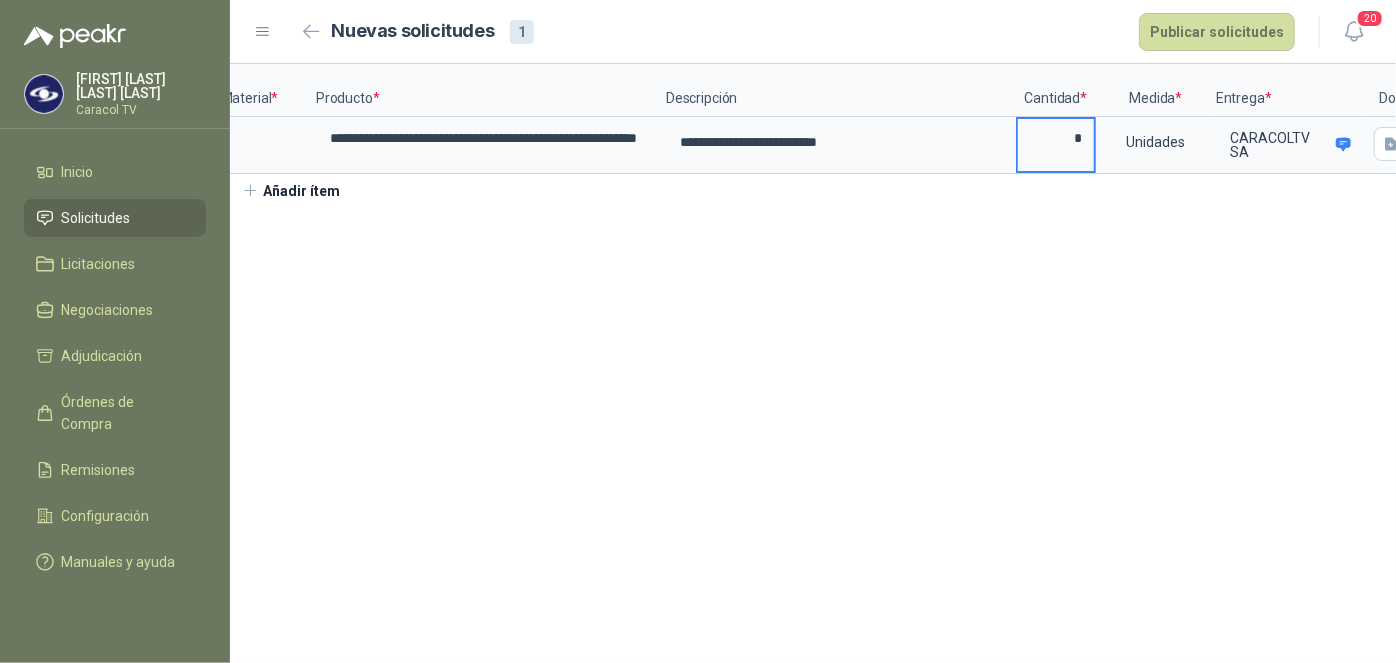 type on "*" 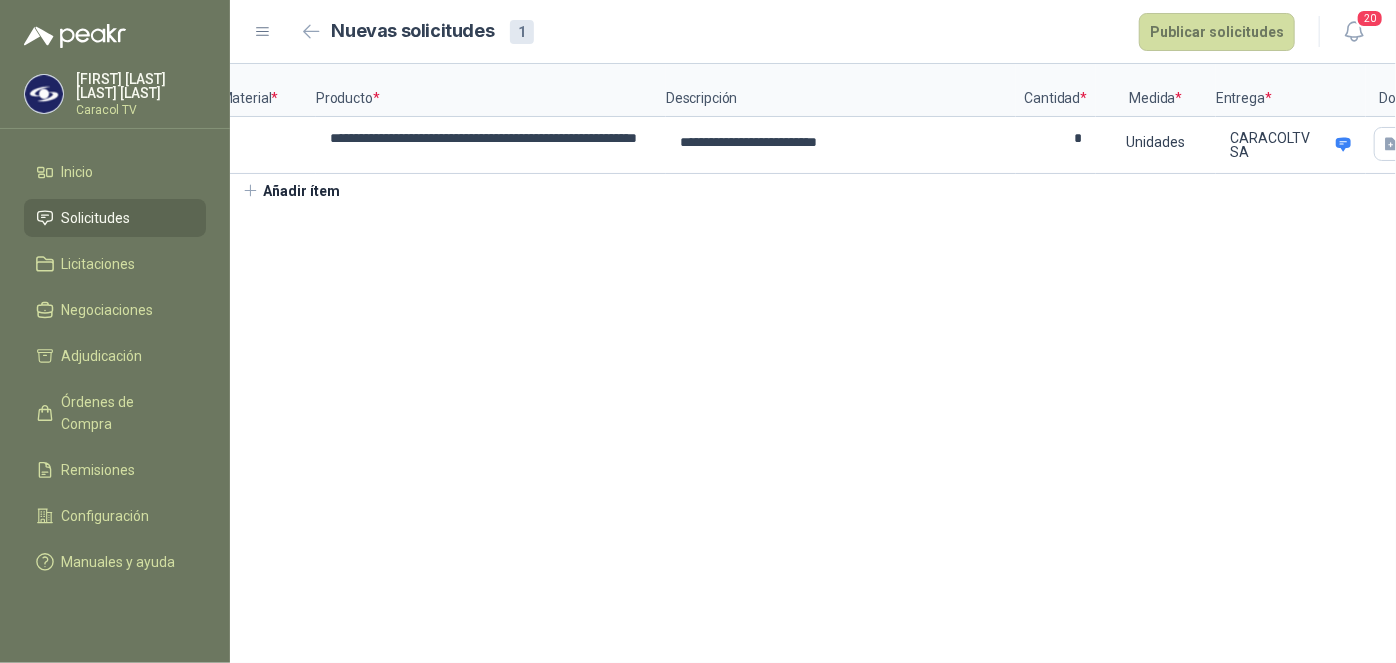 scroll, scrollTop: 0, scrollLeft: 0, axis: both 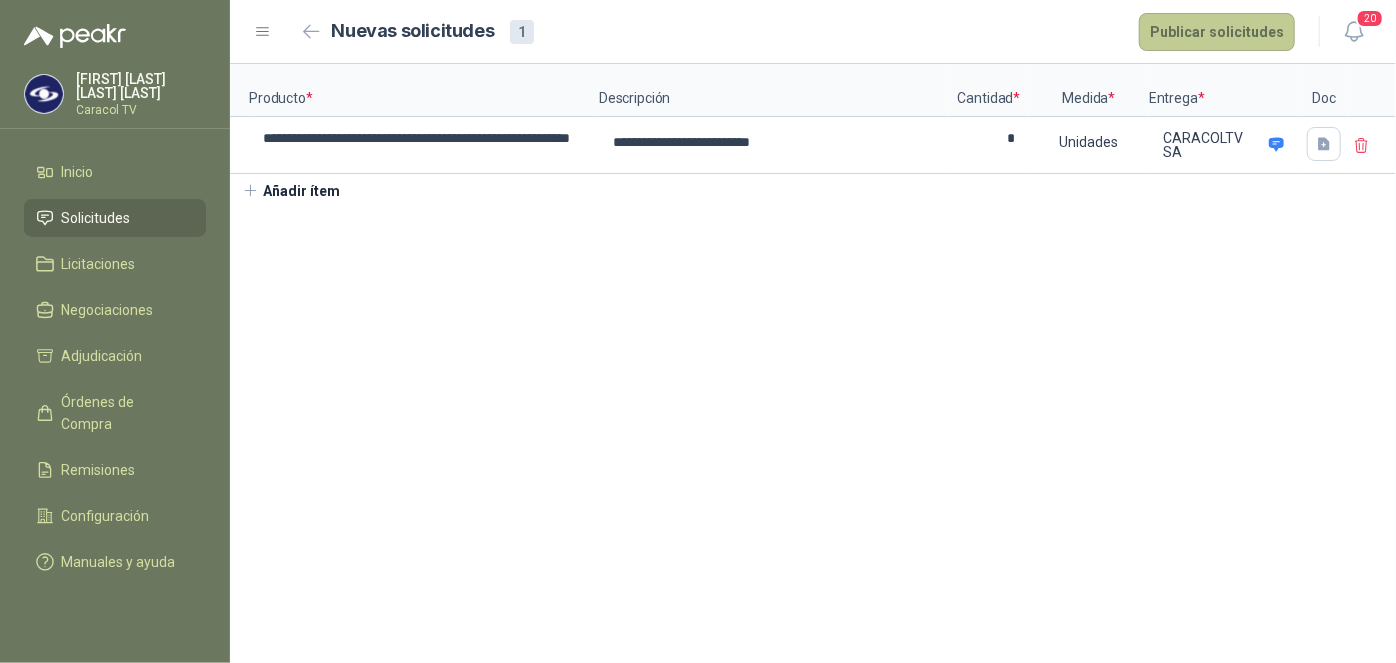 click on "Publicar solicitudes" at bounding box center (1217, 32) 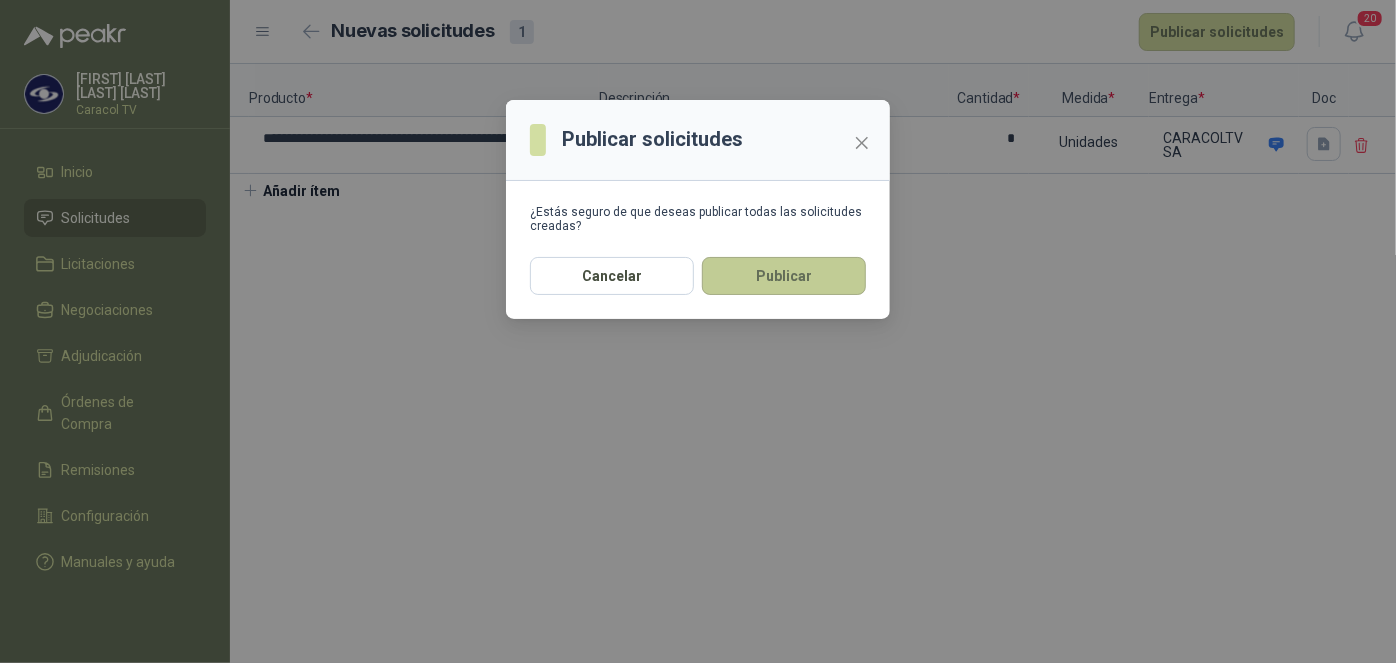 click on "Publicar" at bounding box center (784, 276) 